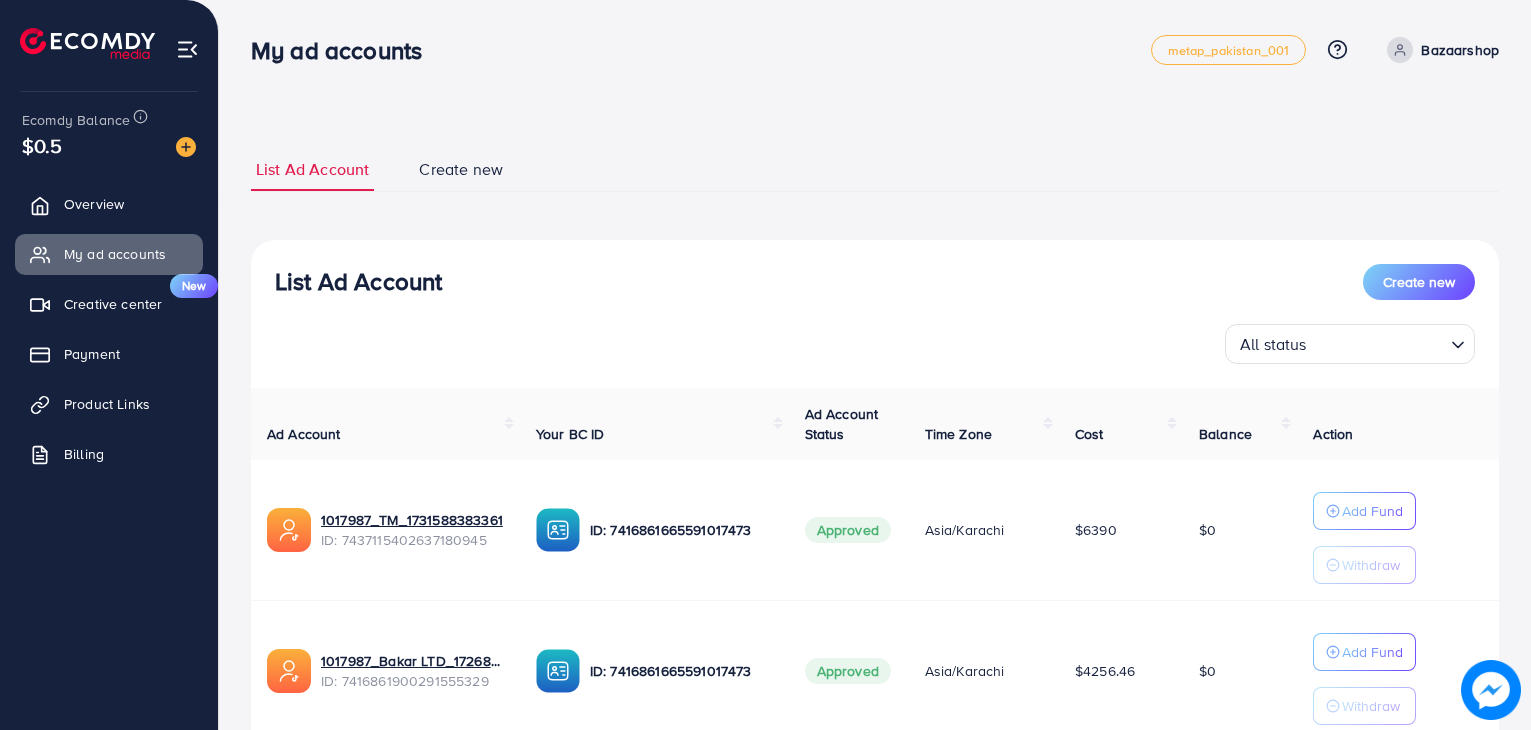 scroll, scrollTop: 0, scrollLeft: 0, axis: both 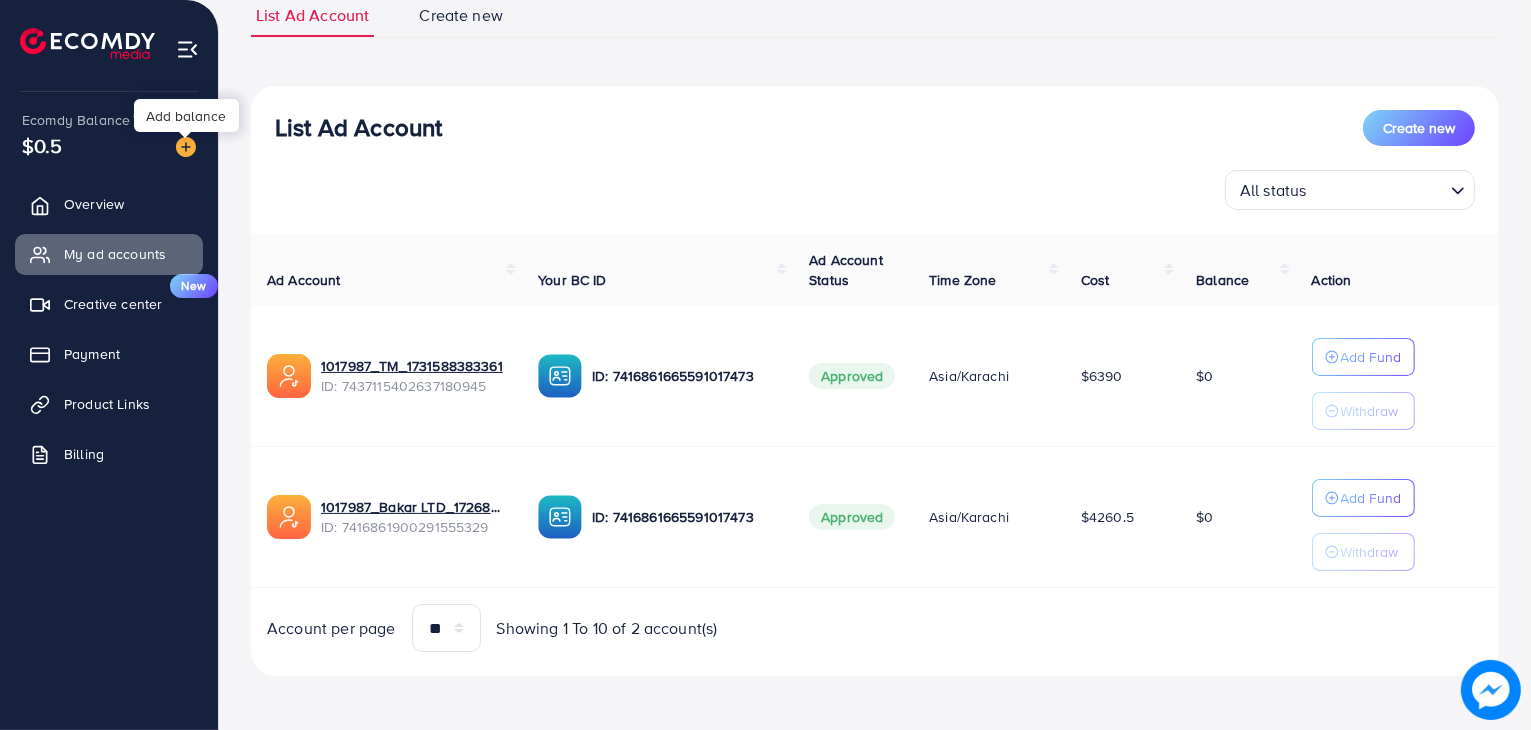 click at bounding box center (186, 147) 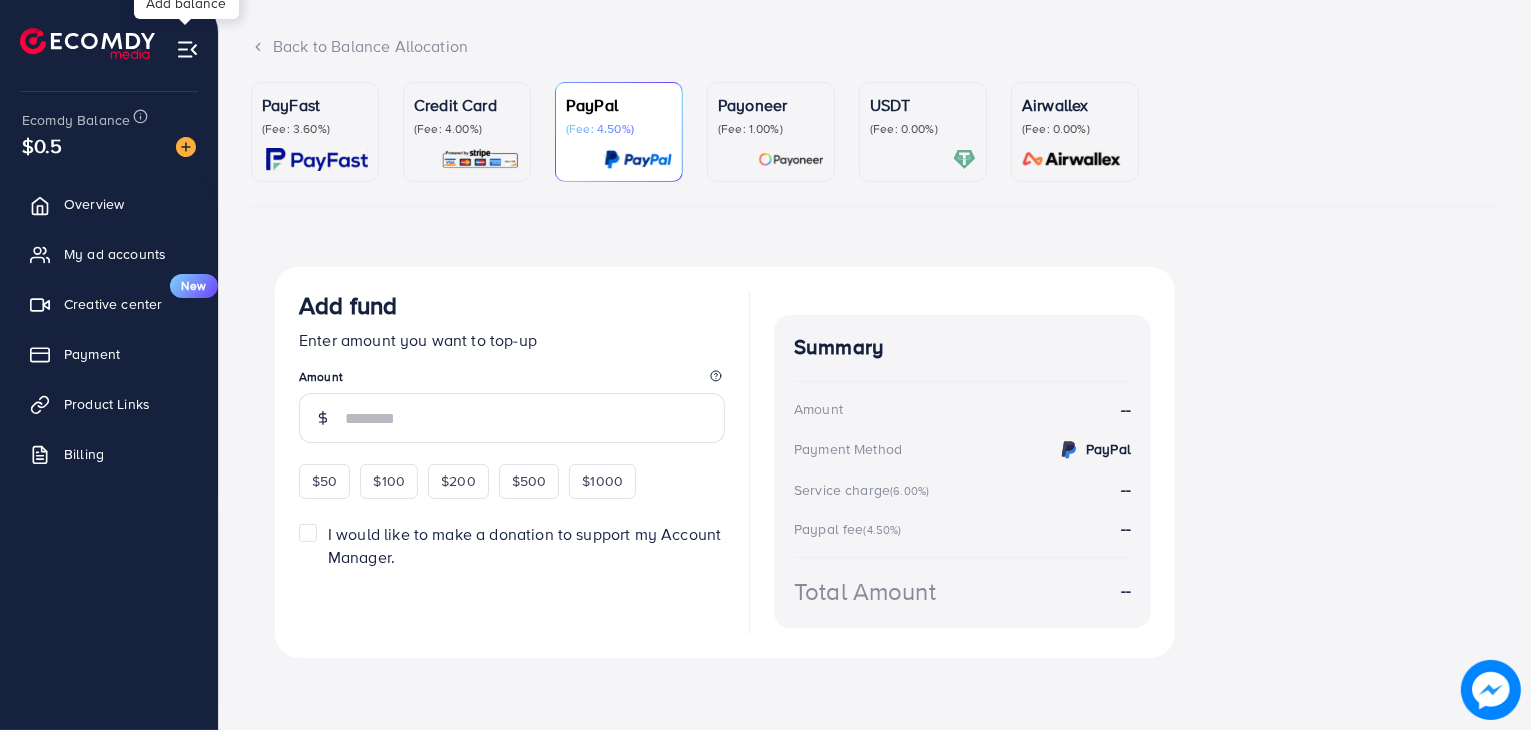 scroll, scrollTop: 0, scrollLeft: 0, axis: both 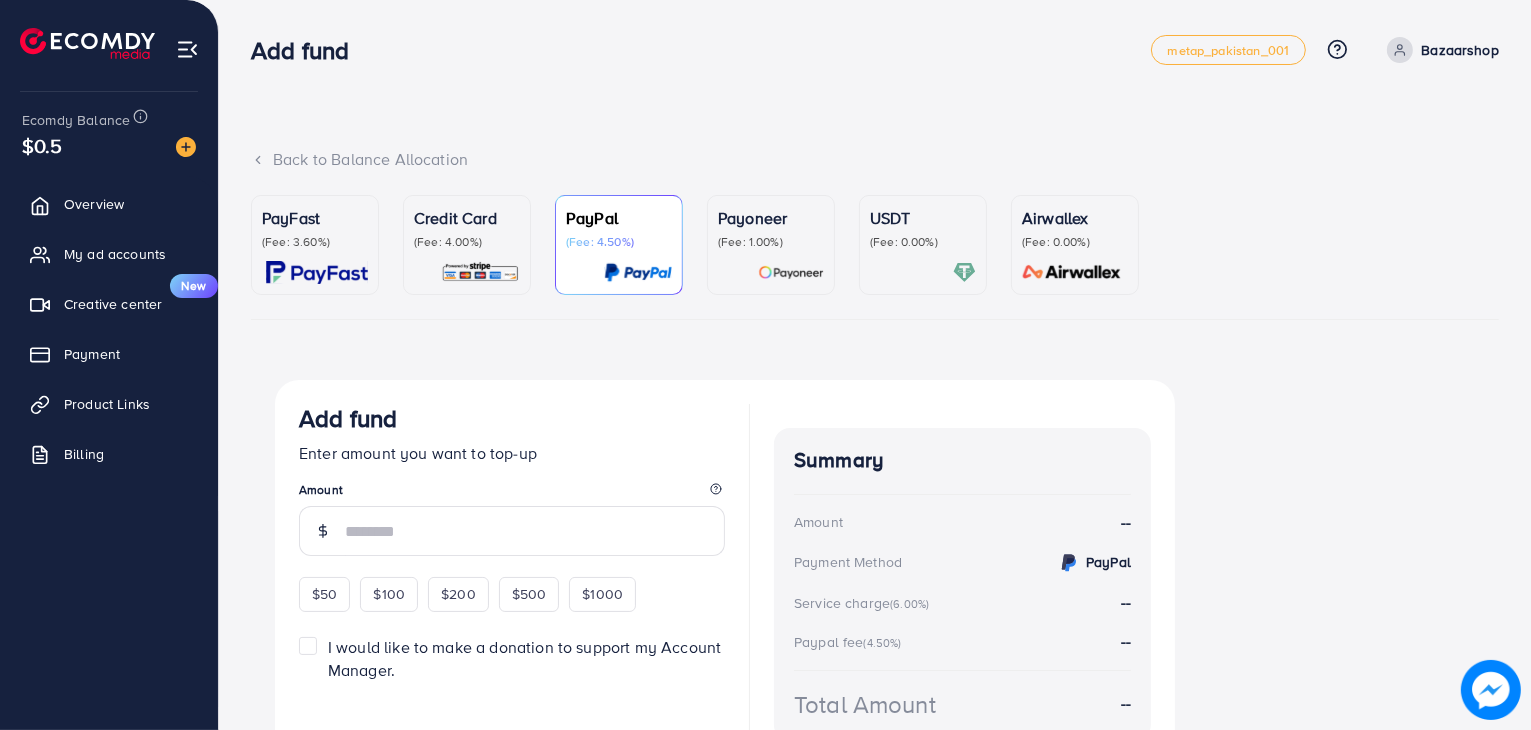 click at bounding box center [317, 272] 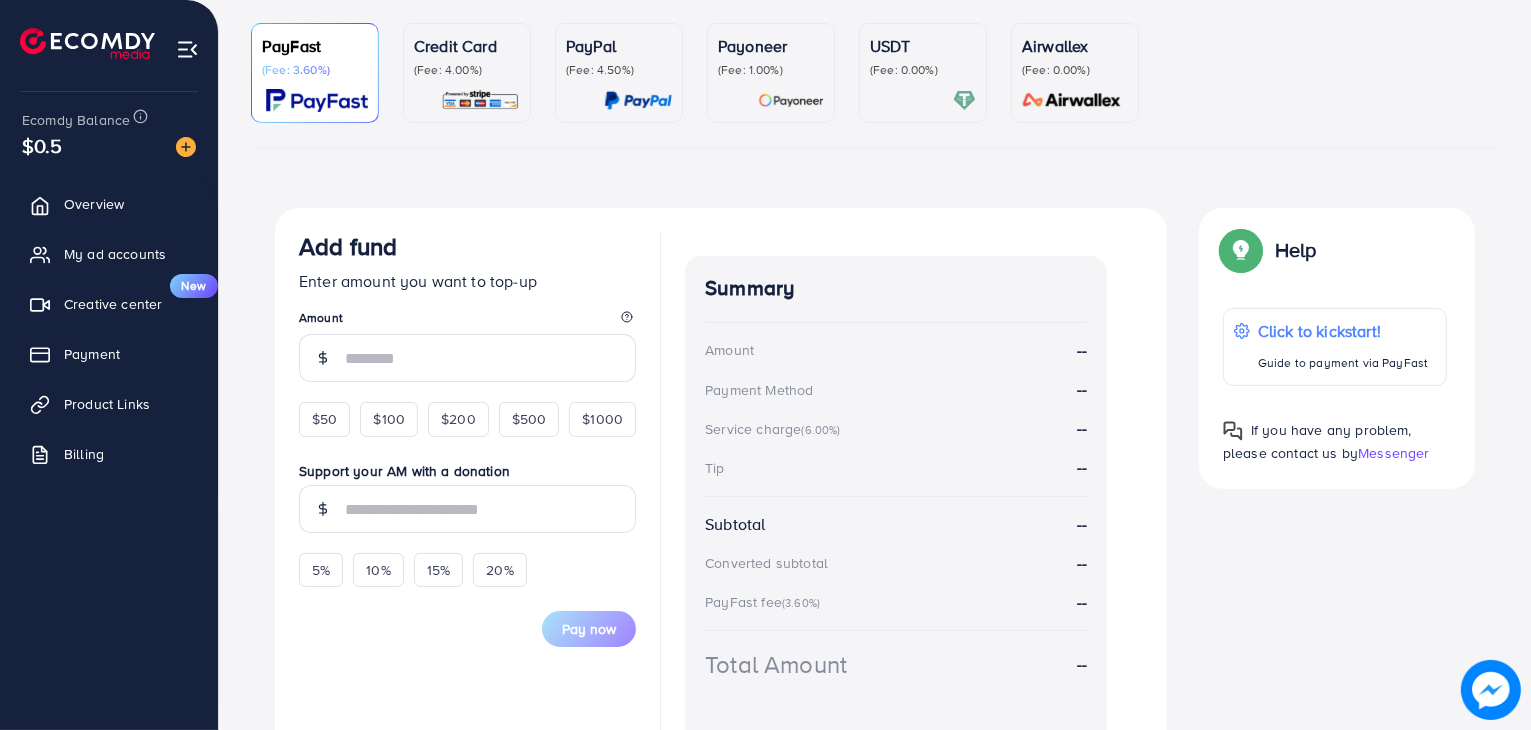 scroll, scrollTop: 172, scrollLeft: 0, axis: vertical 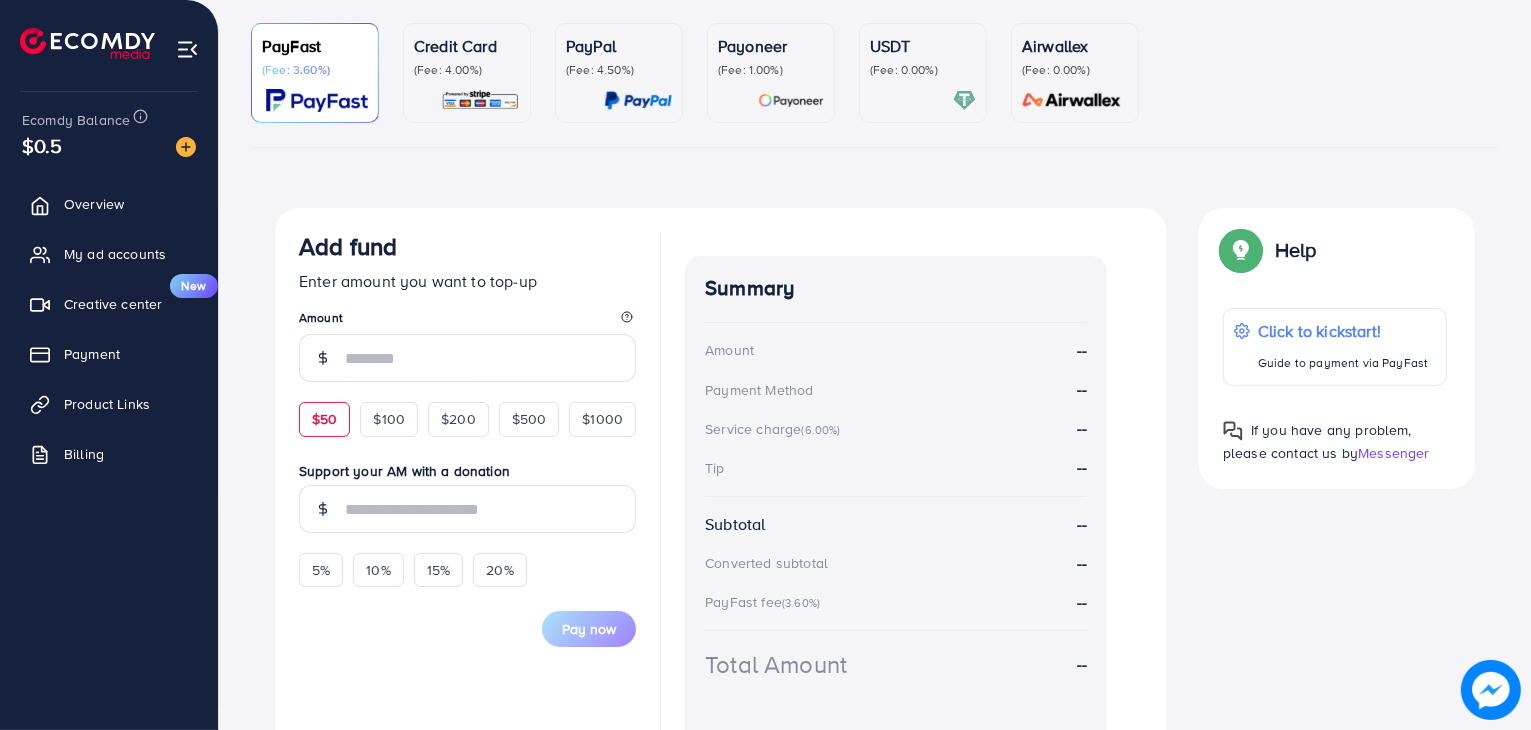 click on "$50" at bounding box center [324, 419] 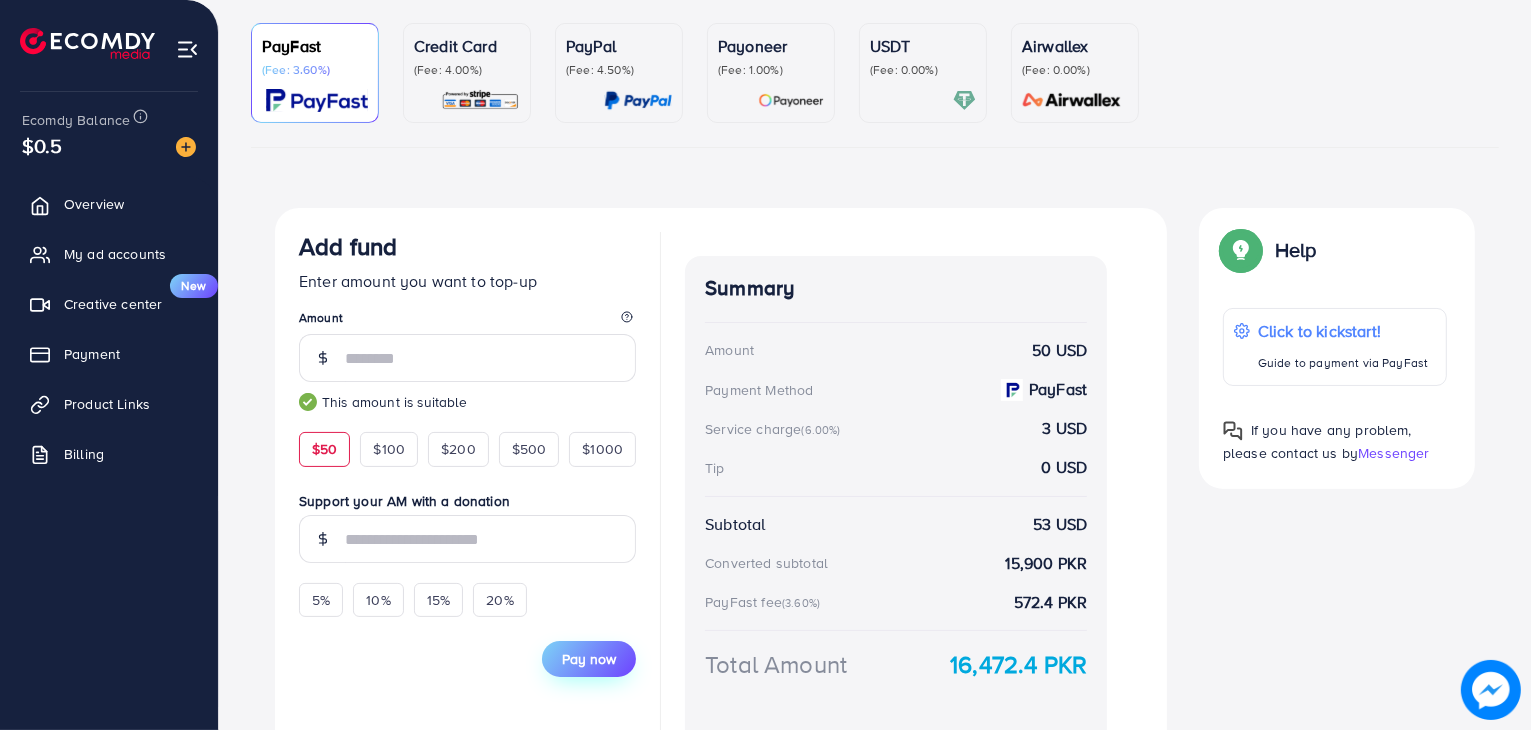 click on "Pay now" at bounding box center [589, 659] 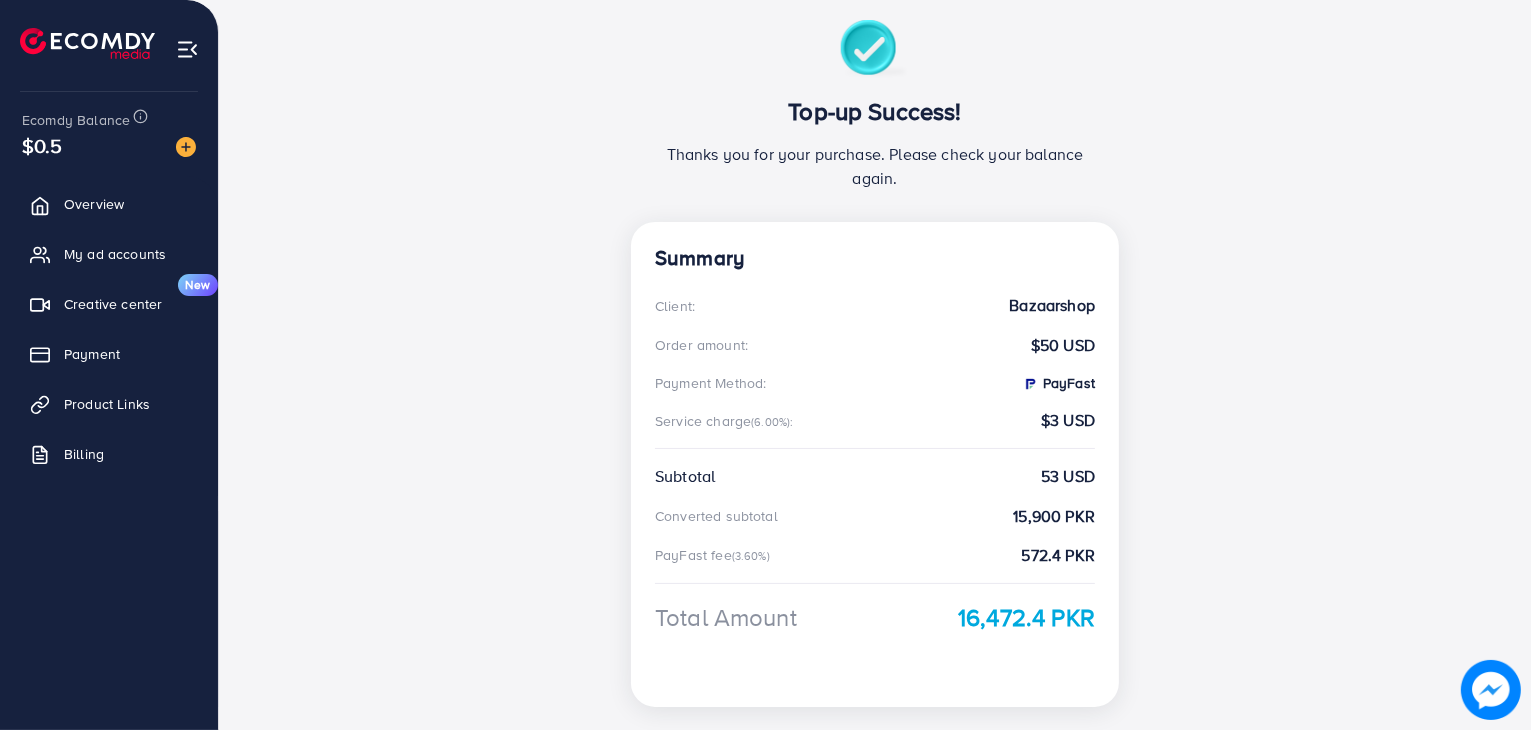 scroll, scrollTop: 302, scrollLeft: 0, axis: vertical 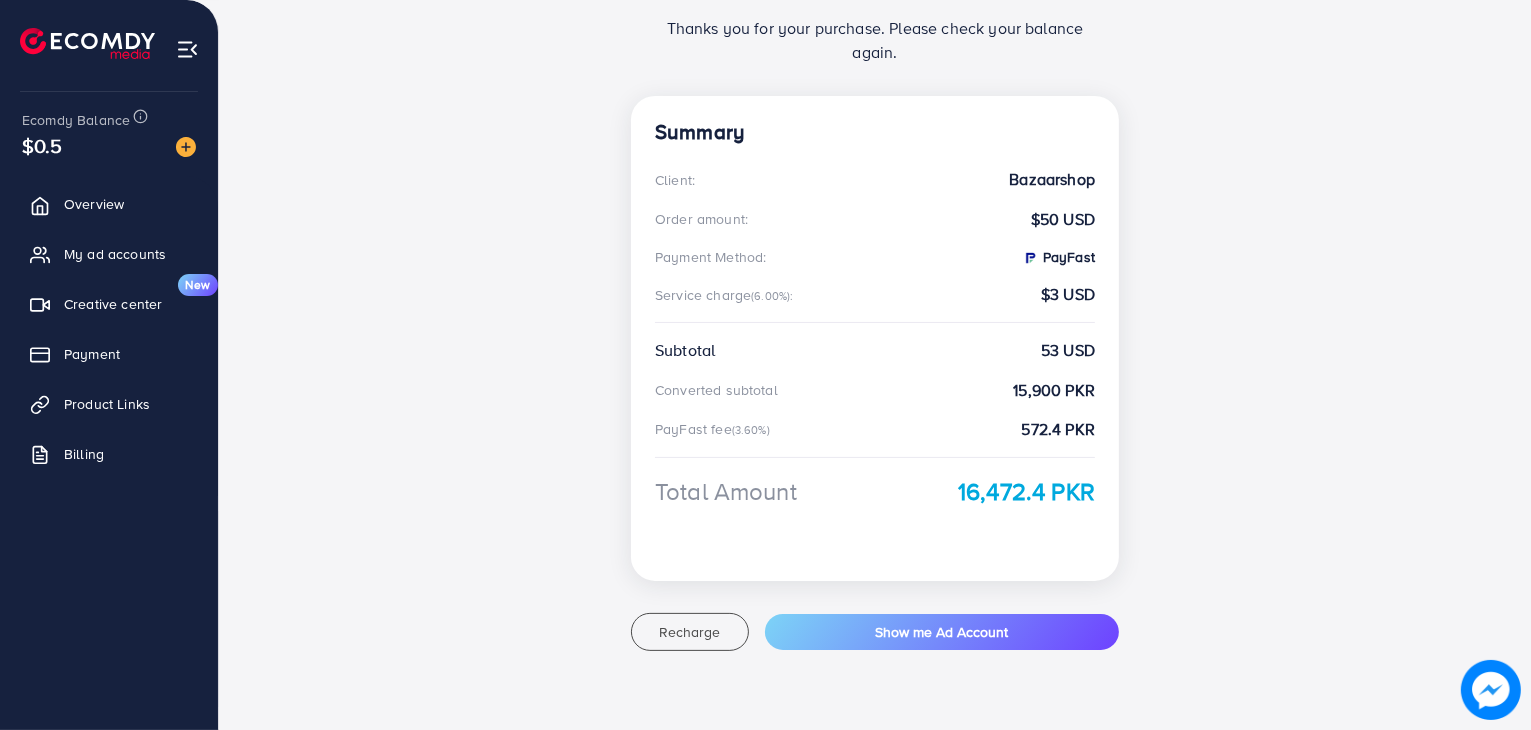 click on "Ecomdy Balance  $0.5" at bounding box center (109, 134) 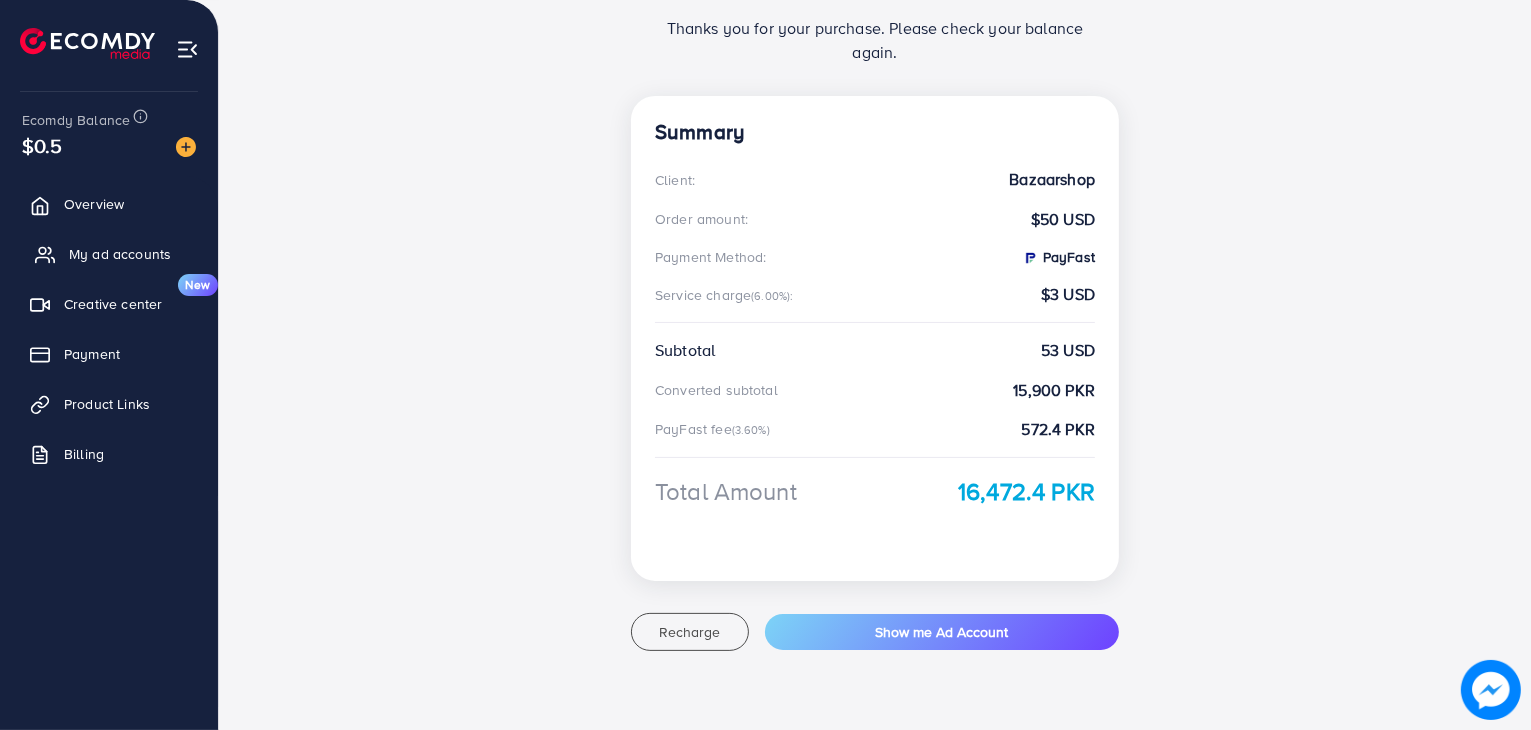 click on "My ad accounts" at bounding box center [109, 254] 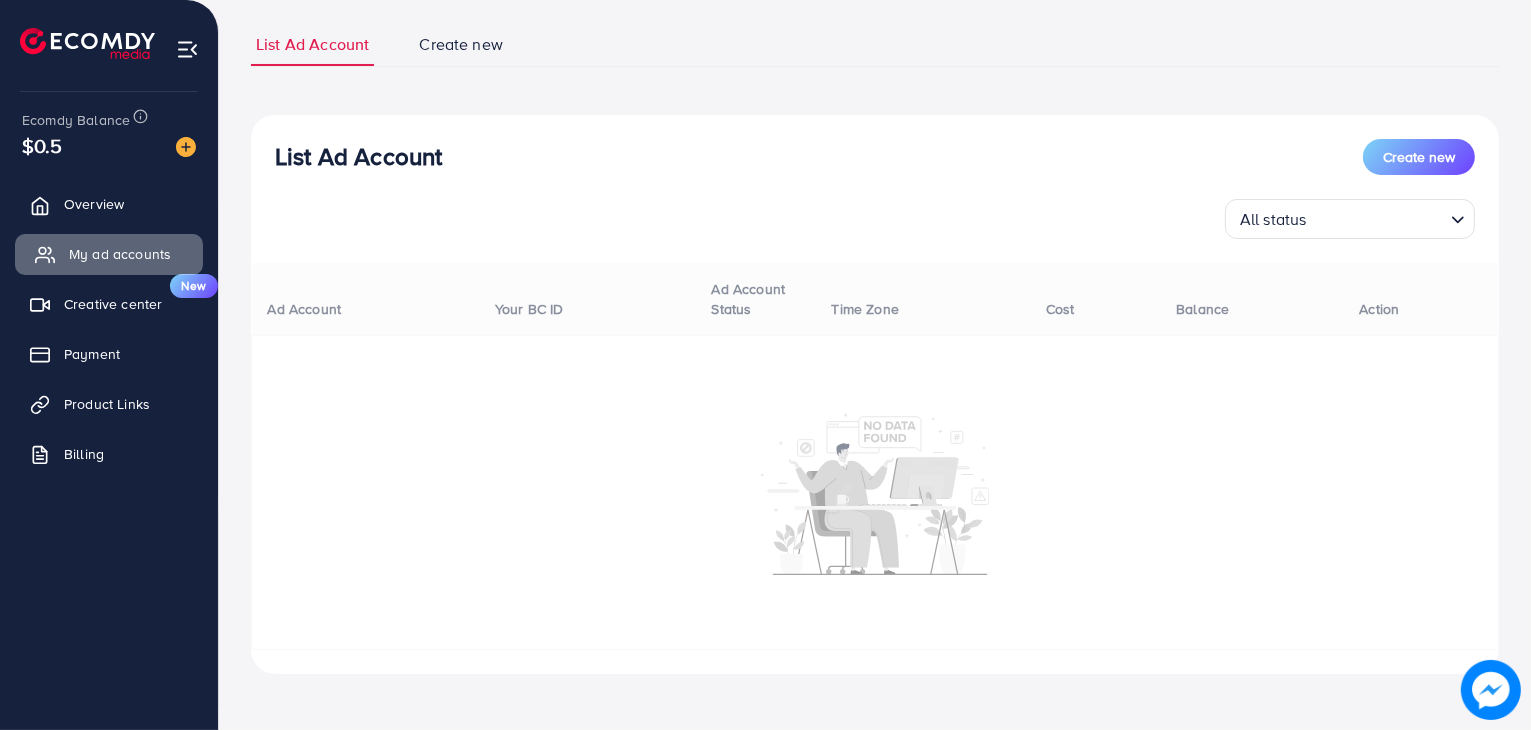 scroll, scrollTop: 0, scrollLeft: 0, axis: both 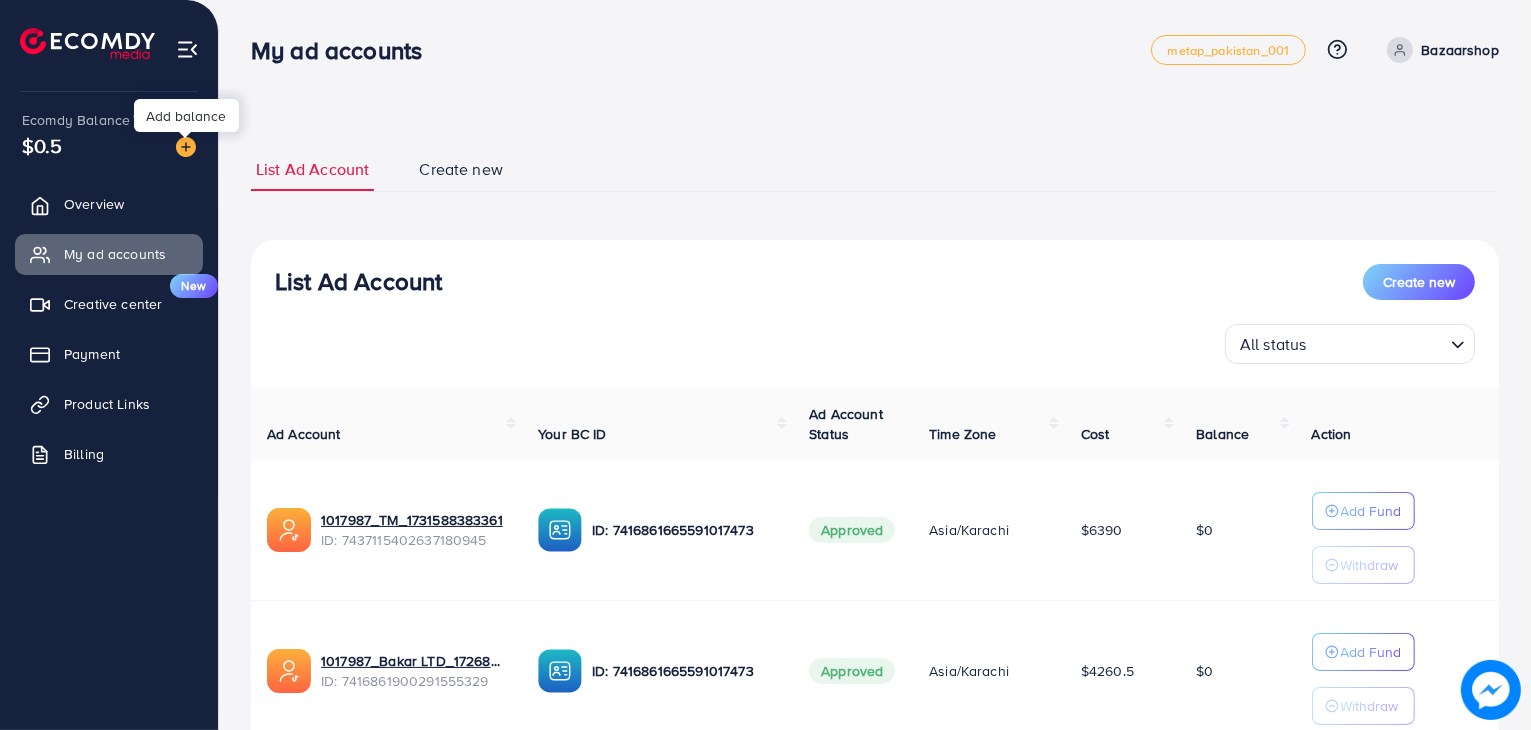 click at bounding box center (186, 147) 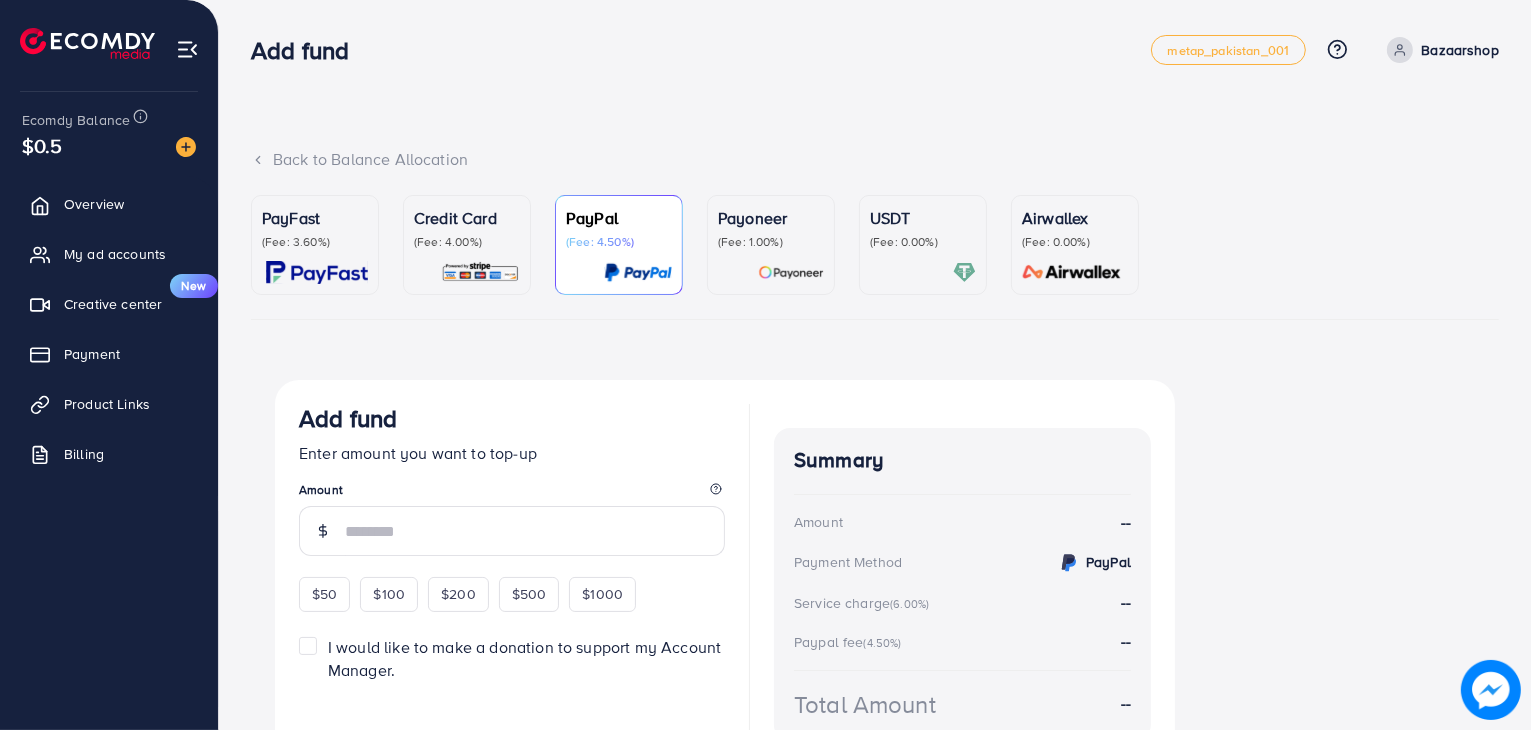 click on "(Fee: 3.60%)" at bounding box center (315, 242) 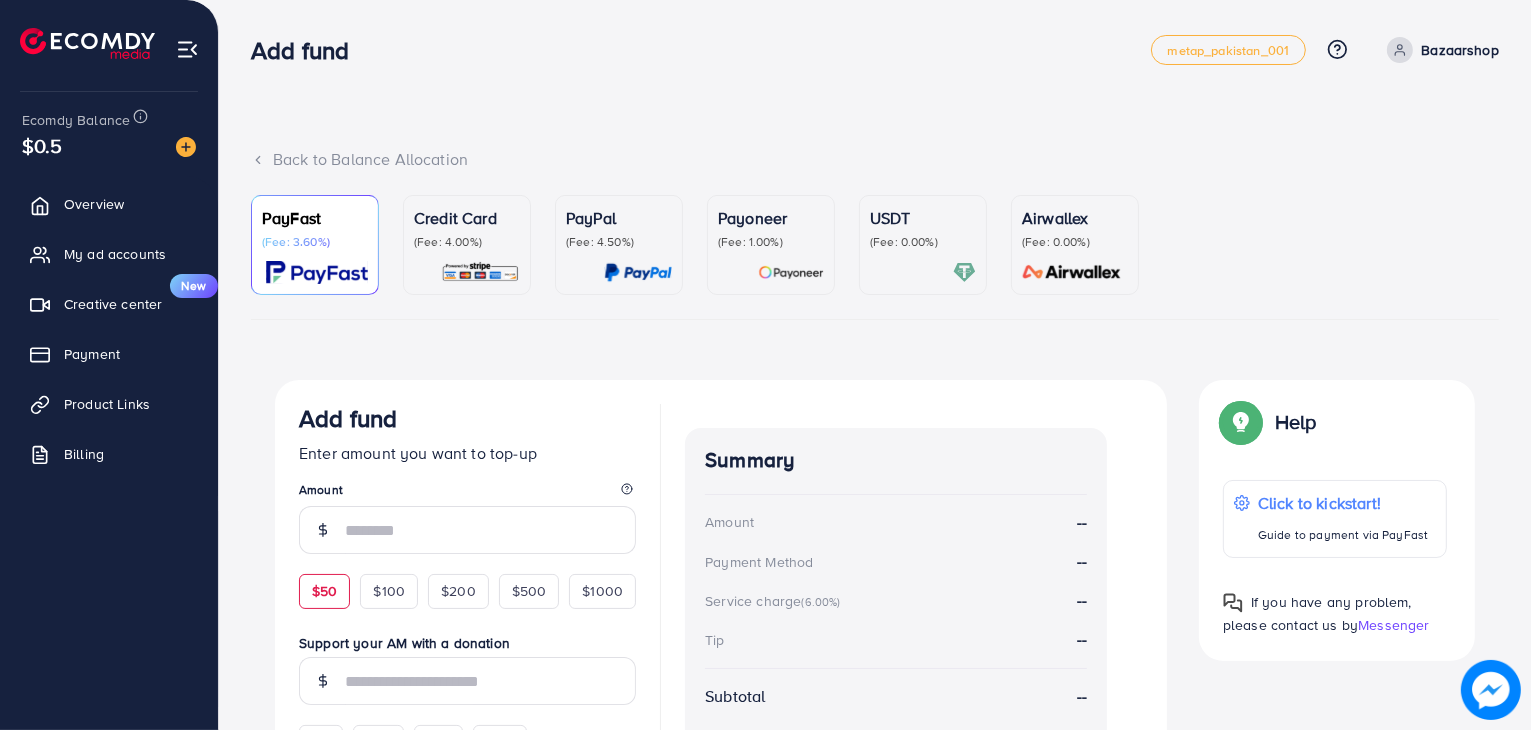click on "$50" at bounding box center (324, 591) 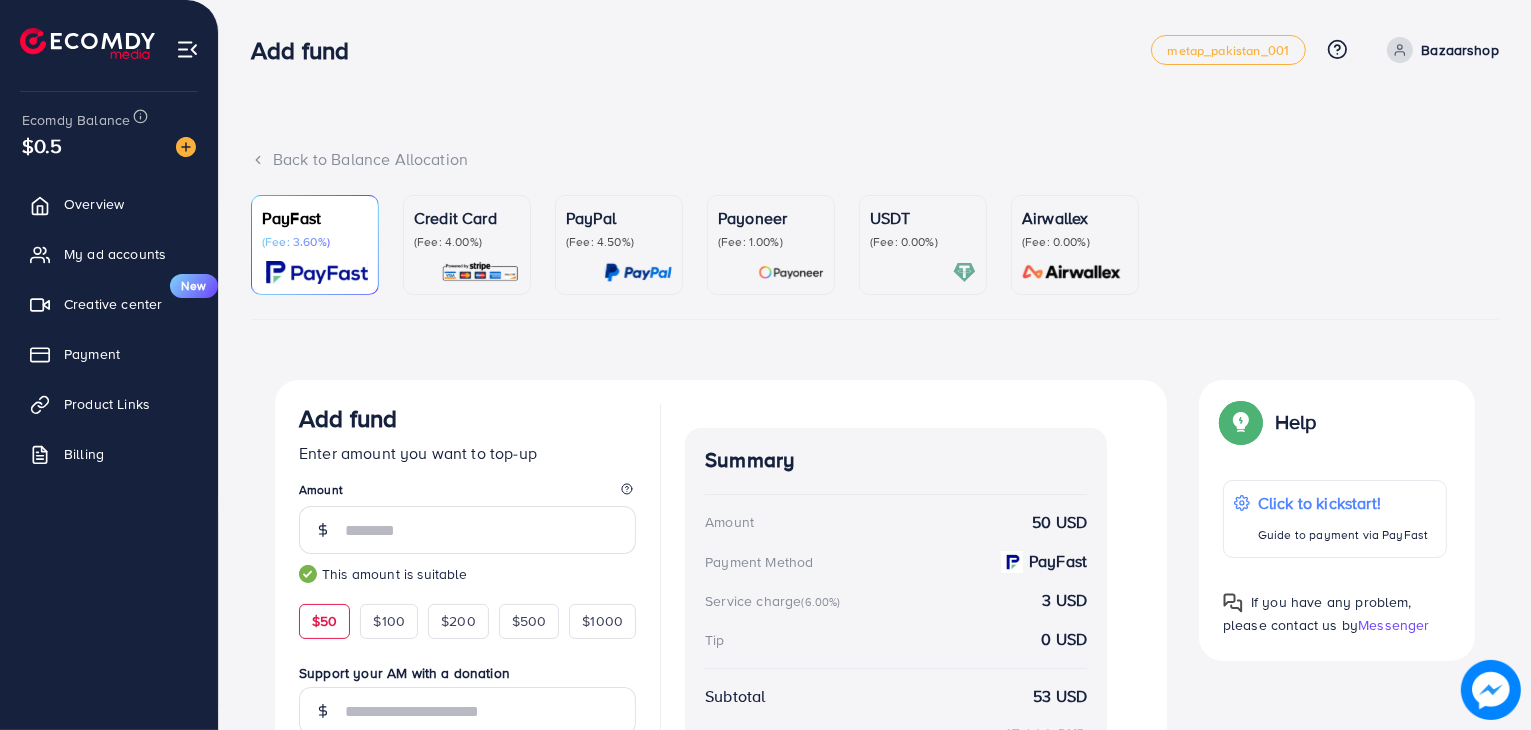 scroll, scrollTop: 288, scrollLeft: 0, axis: vertical 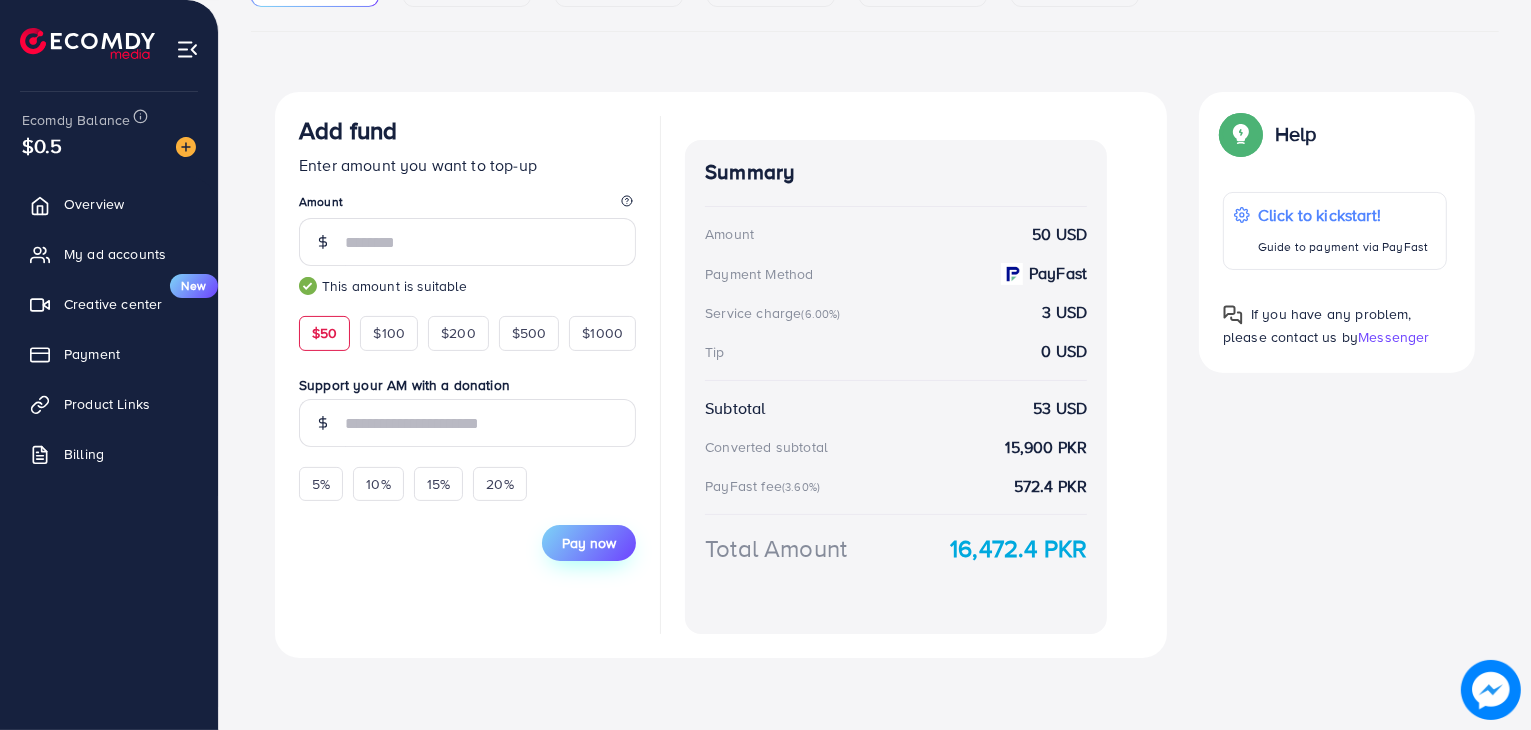 click on "Pay now" at bounding box center (589, 543) 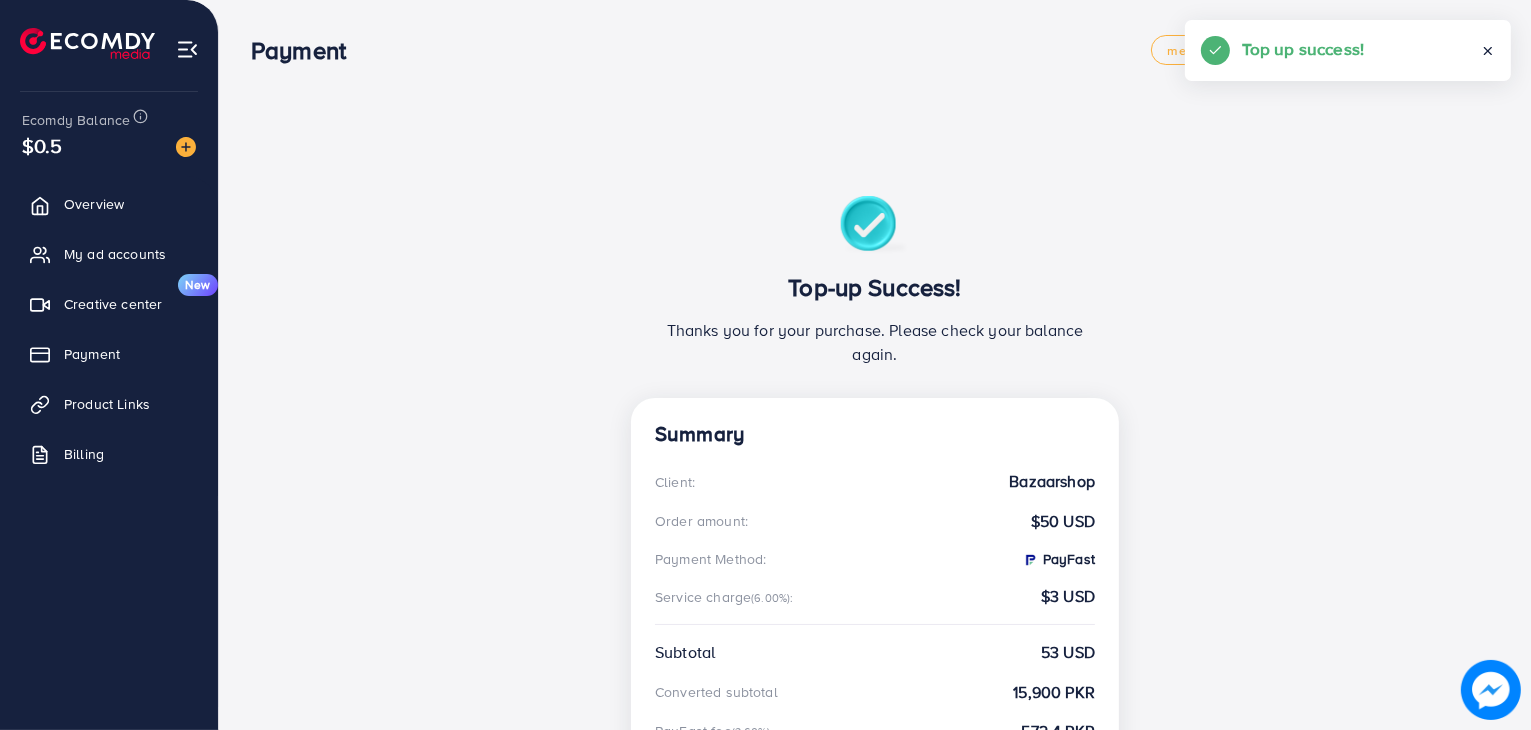 scroll, scrollTop: 302, scrollLeft: 0, axis: vertical 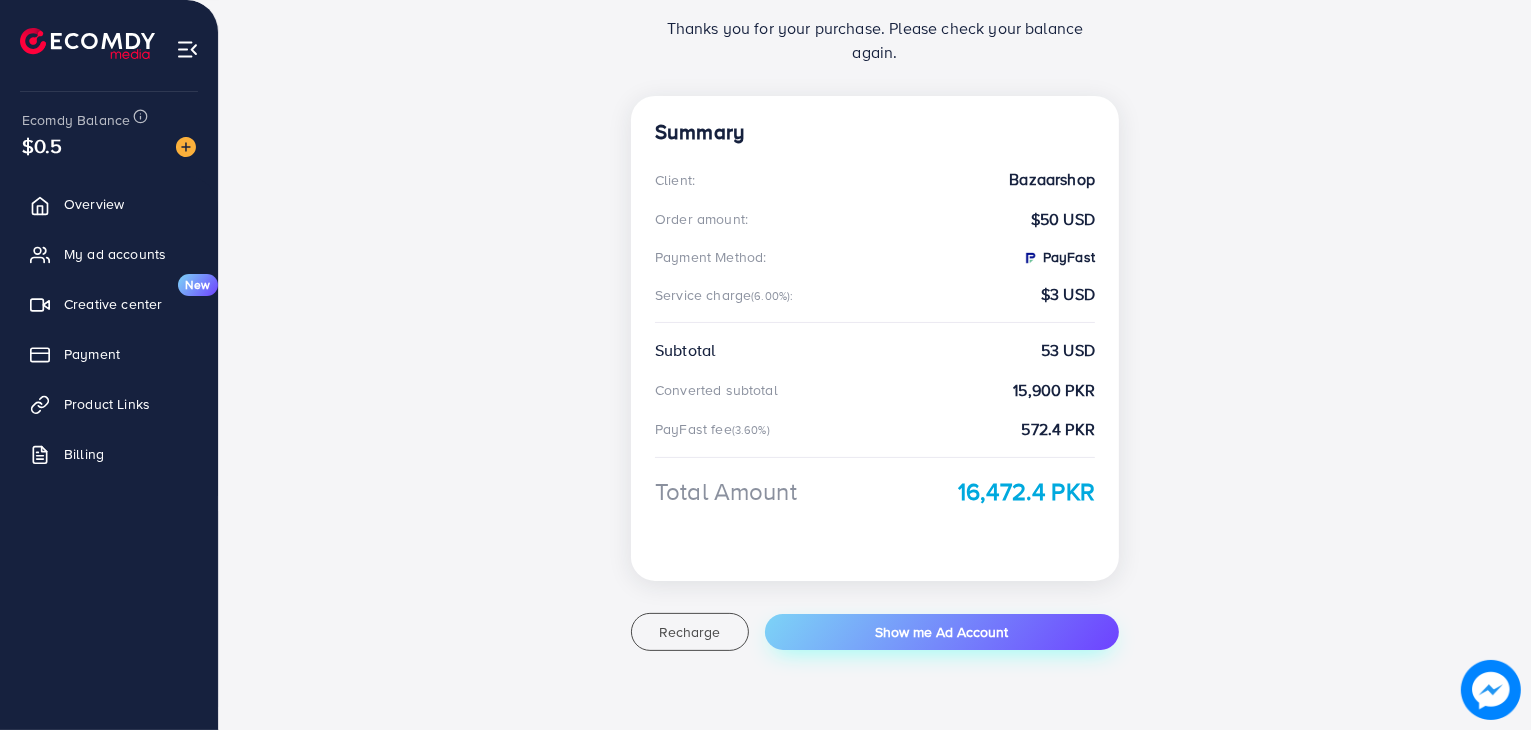 click on "Show me Ad Account" at bounding box center [941, 632] 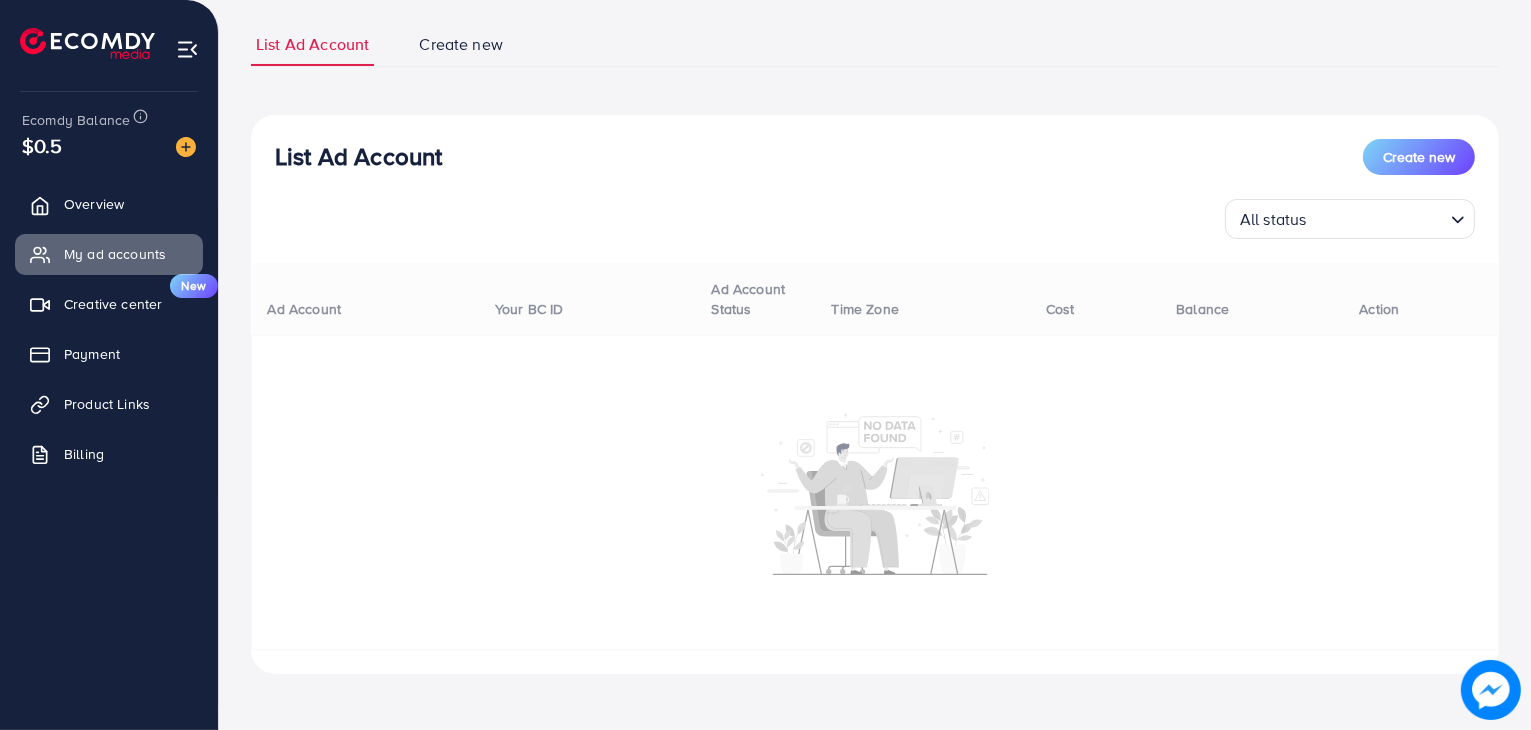 scroll, scrollTop: 0, scrollLeft: 0, axis: both 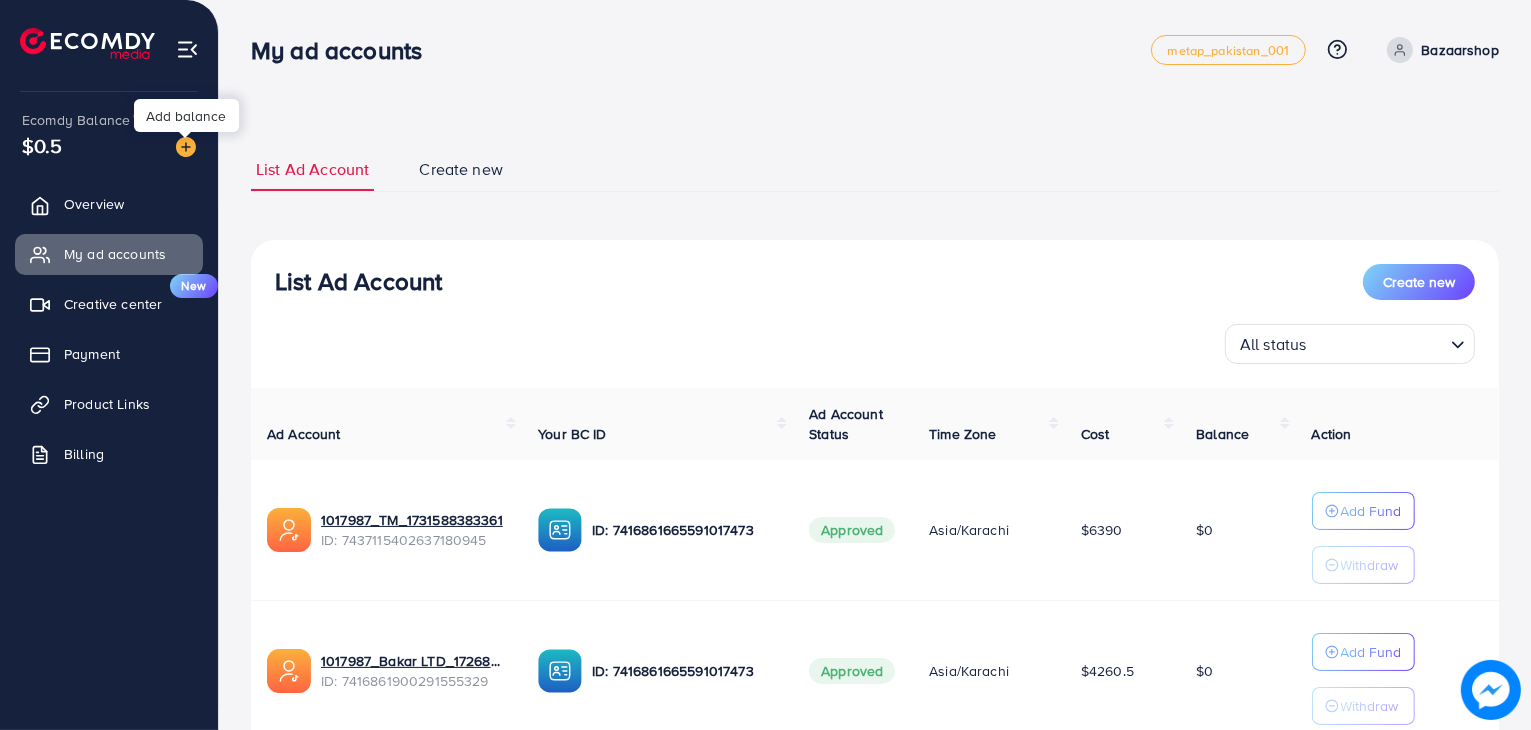 click at bounding box center [186, 147] 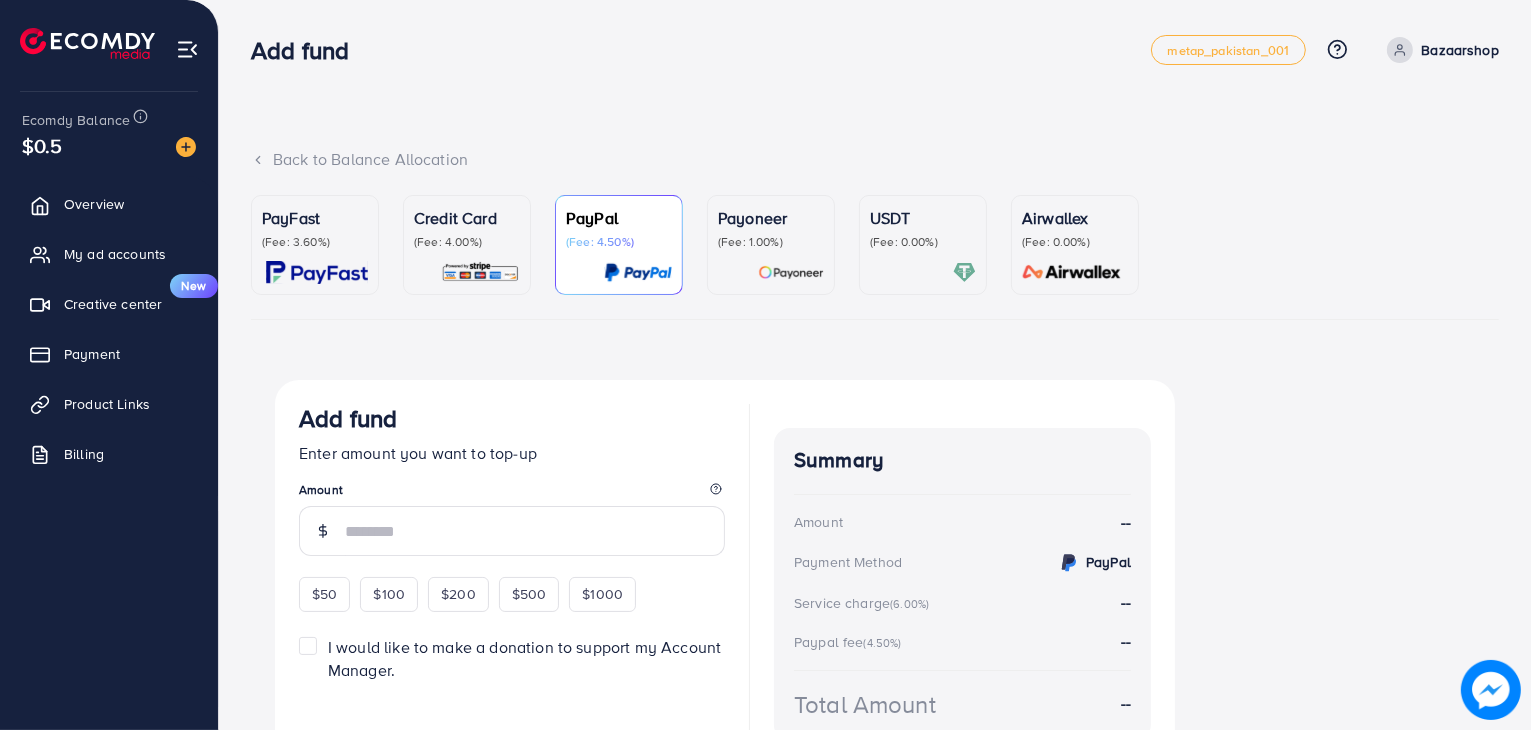 click at bounding box center (317, 272) 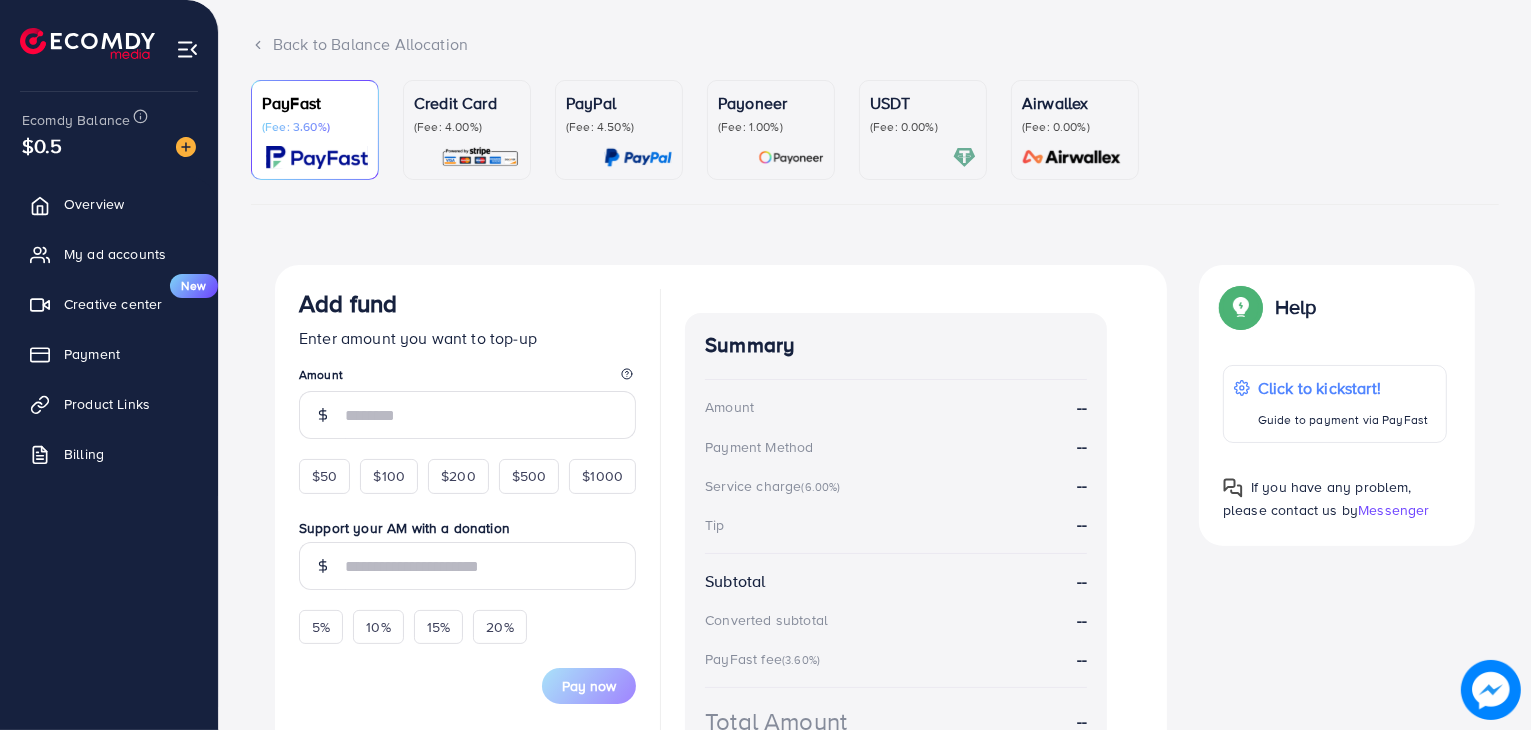 scroll, scrollTop: 136, scrollLeft: 0, axis: vertical 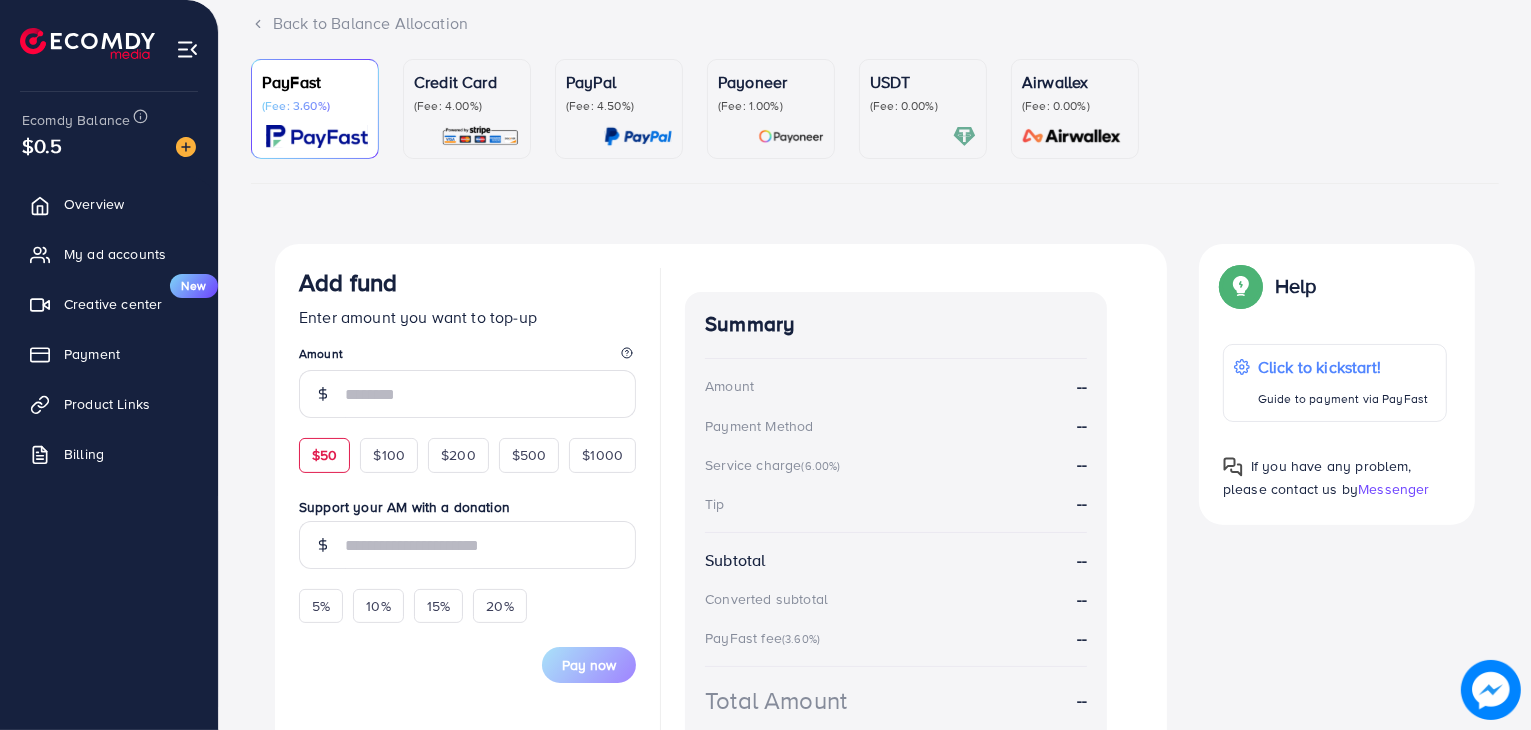 click on "$50" at bounding box center (324, 455) 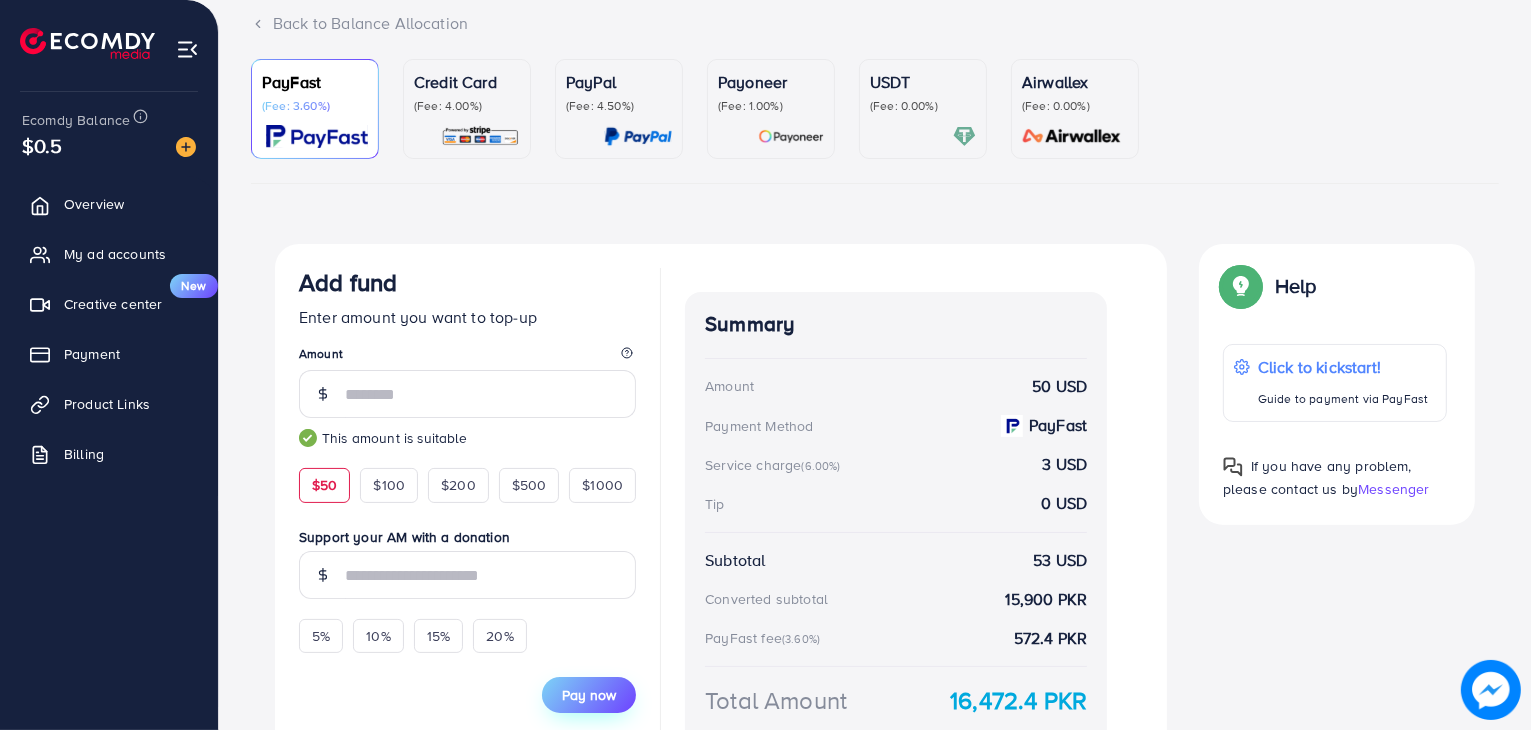 click on "Pay now" at bounding box center (589, 695) 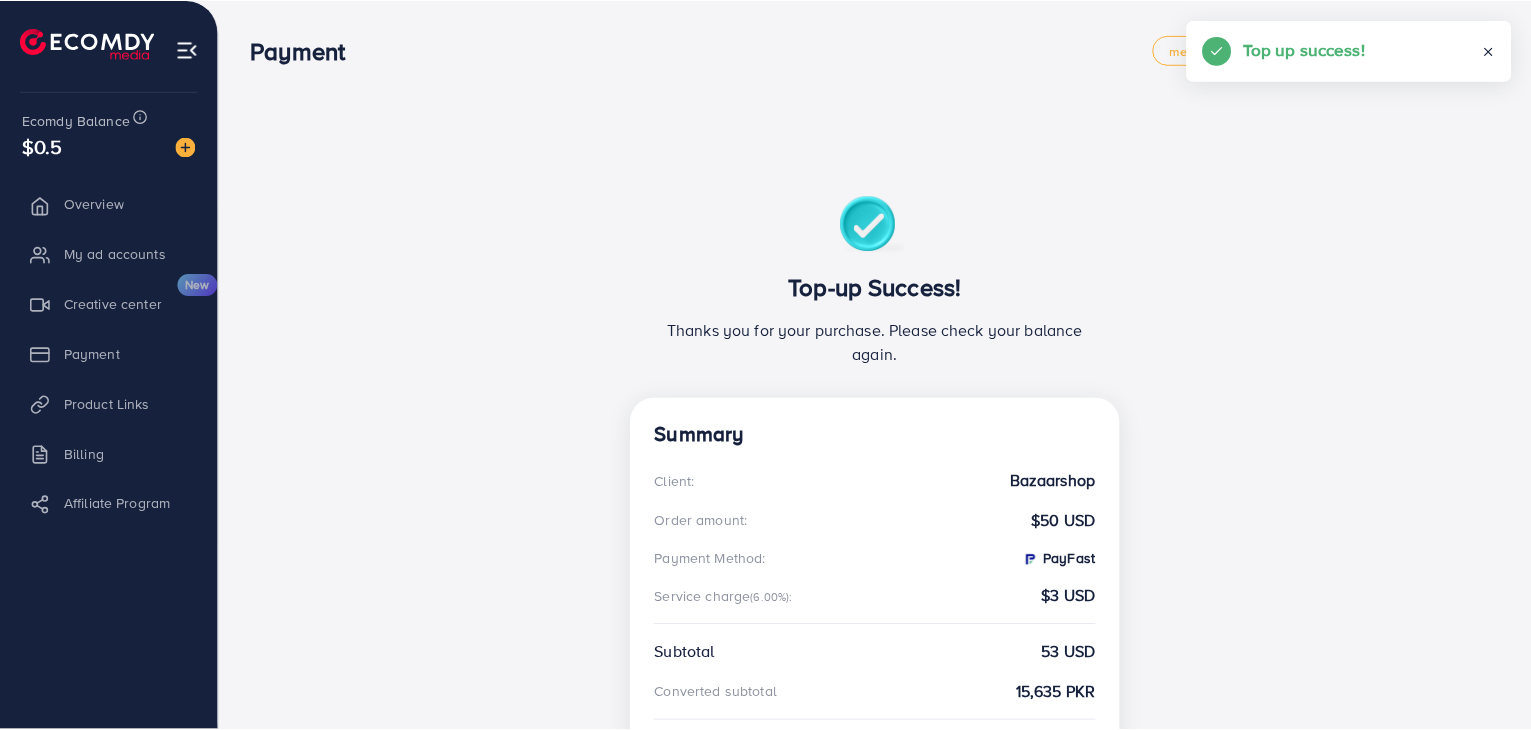 scroll, scrollTop: 0, scrollLeft: 0, axis: both 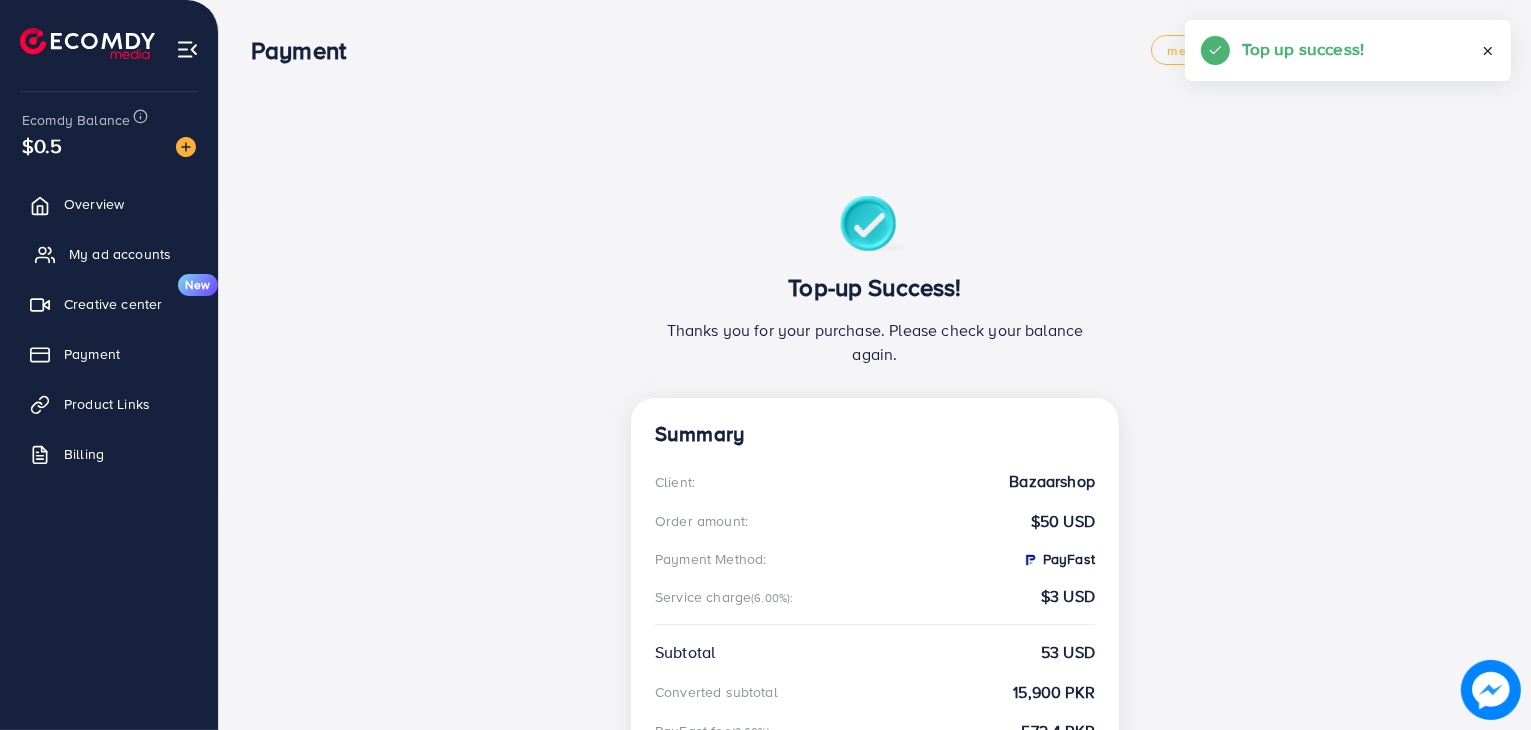 click on "My ad accounts" at bounding box center [120, 254] 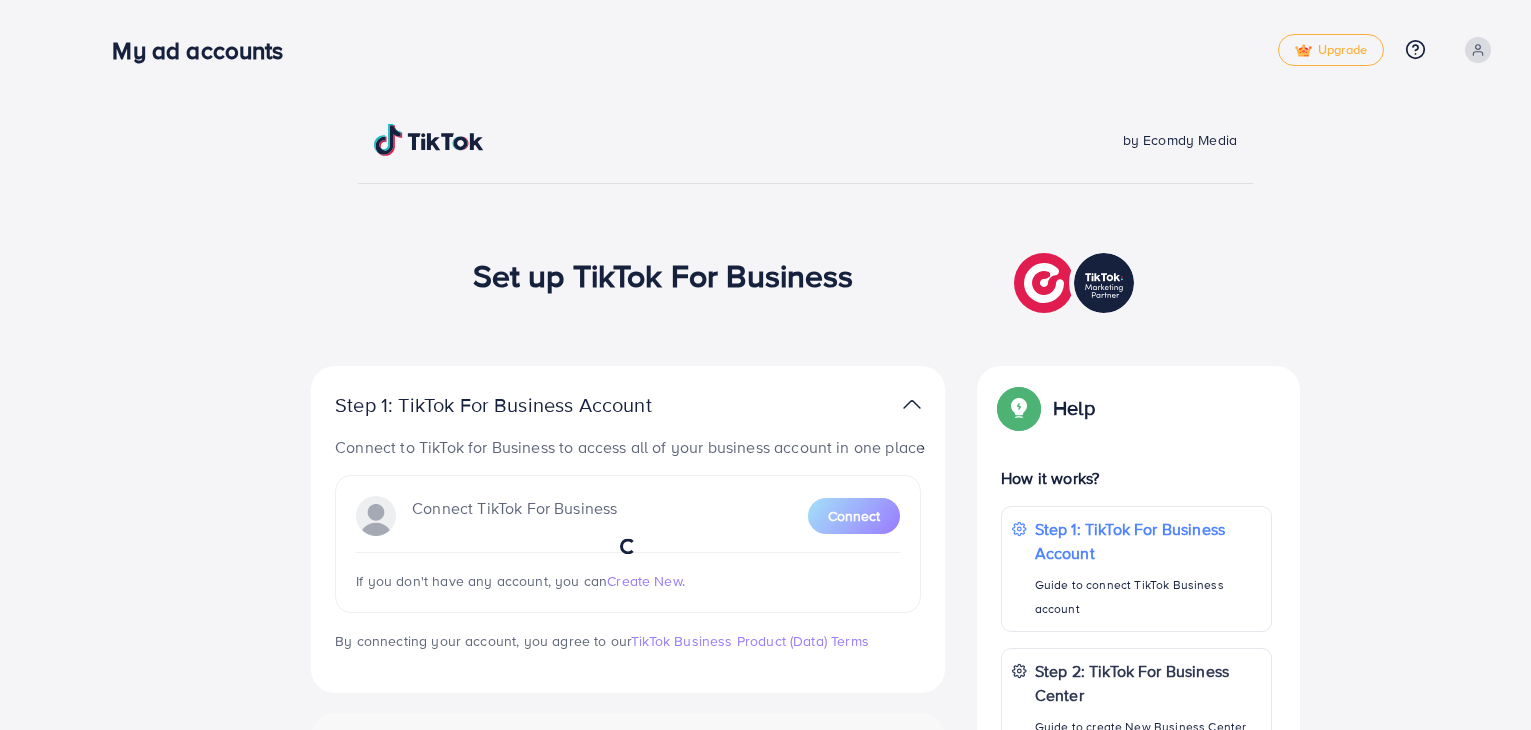 scroll, scrollTop: 0, scrollLeft: 0, axis: both 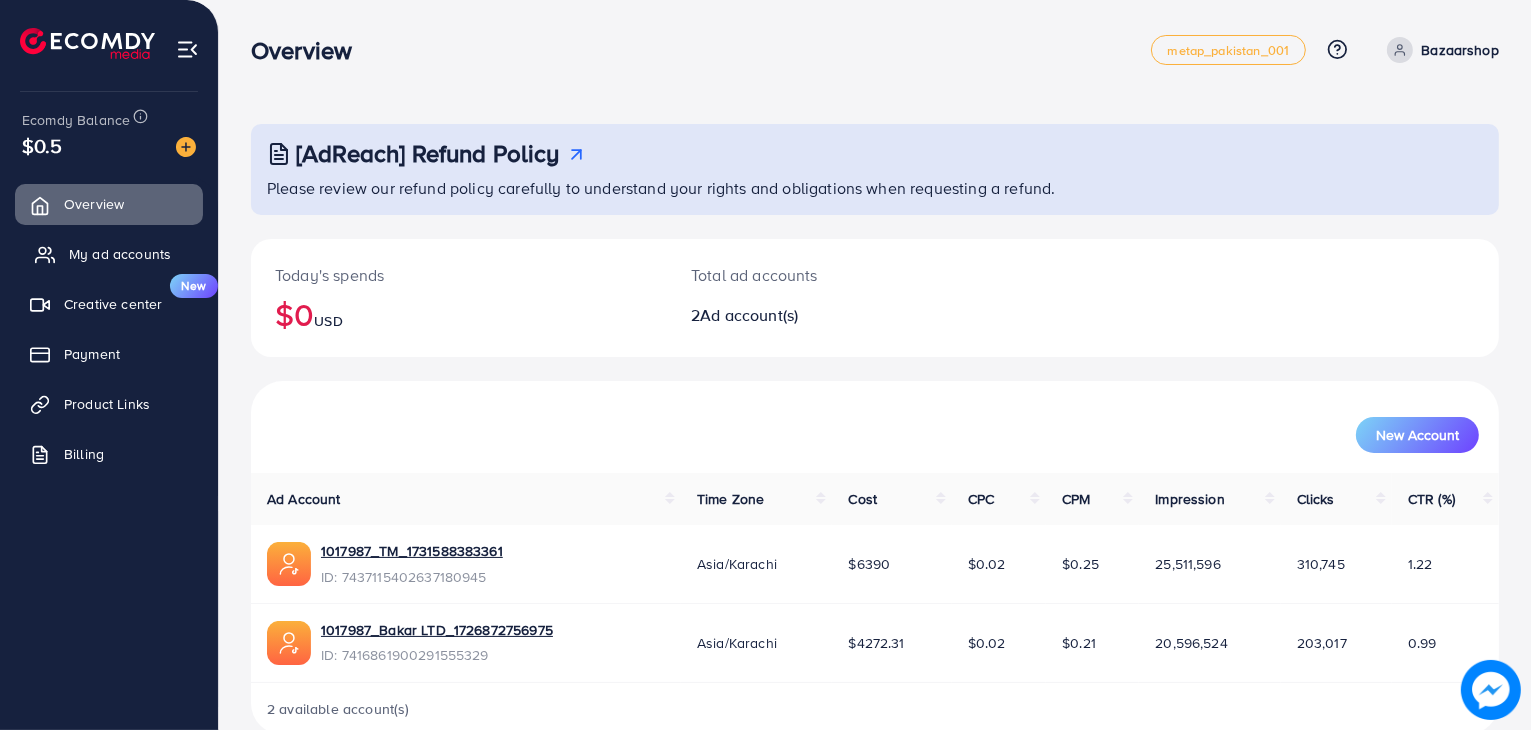 click on "My ad accounts" at bounding box center (109, 254) 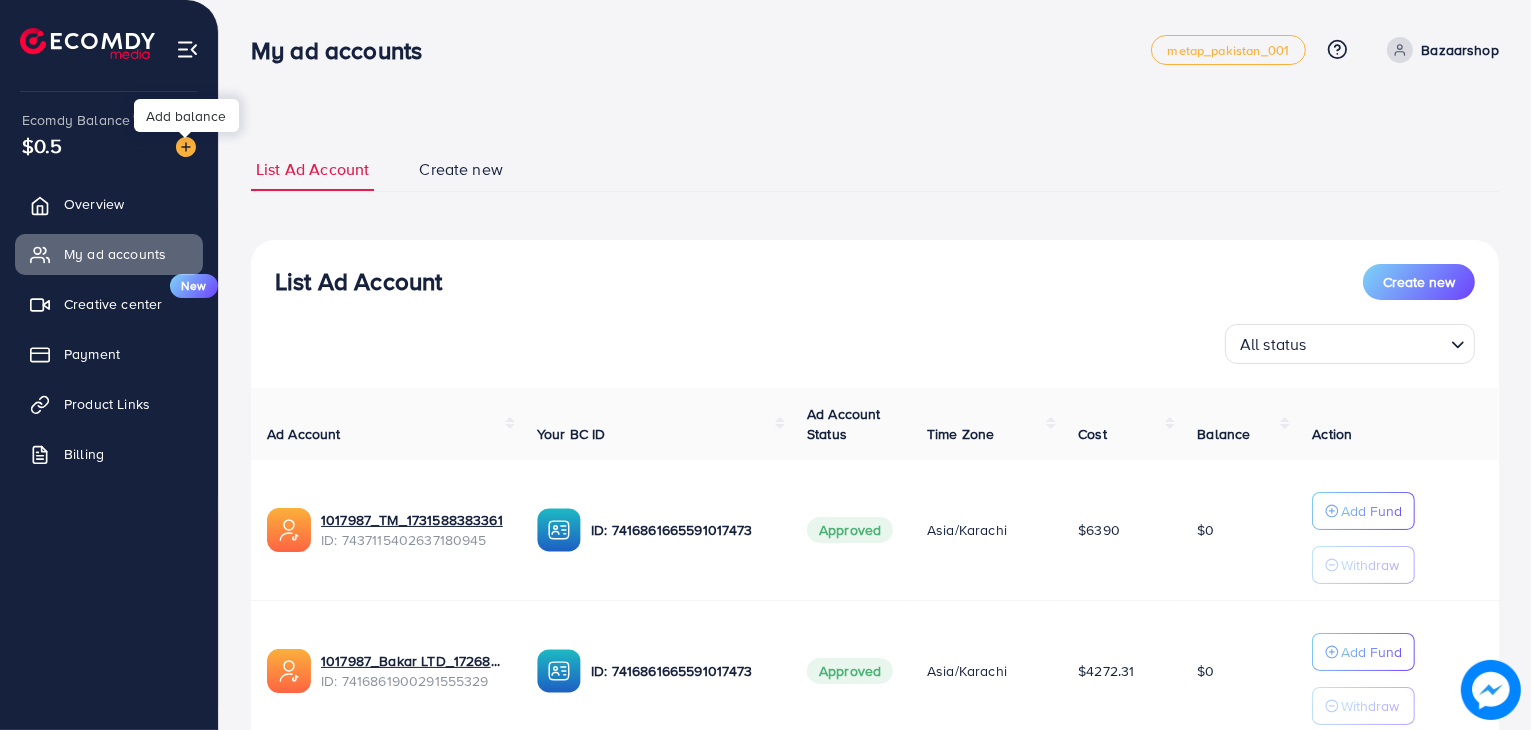 click at bounding box center [186, 147] 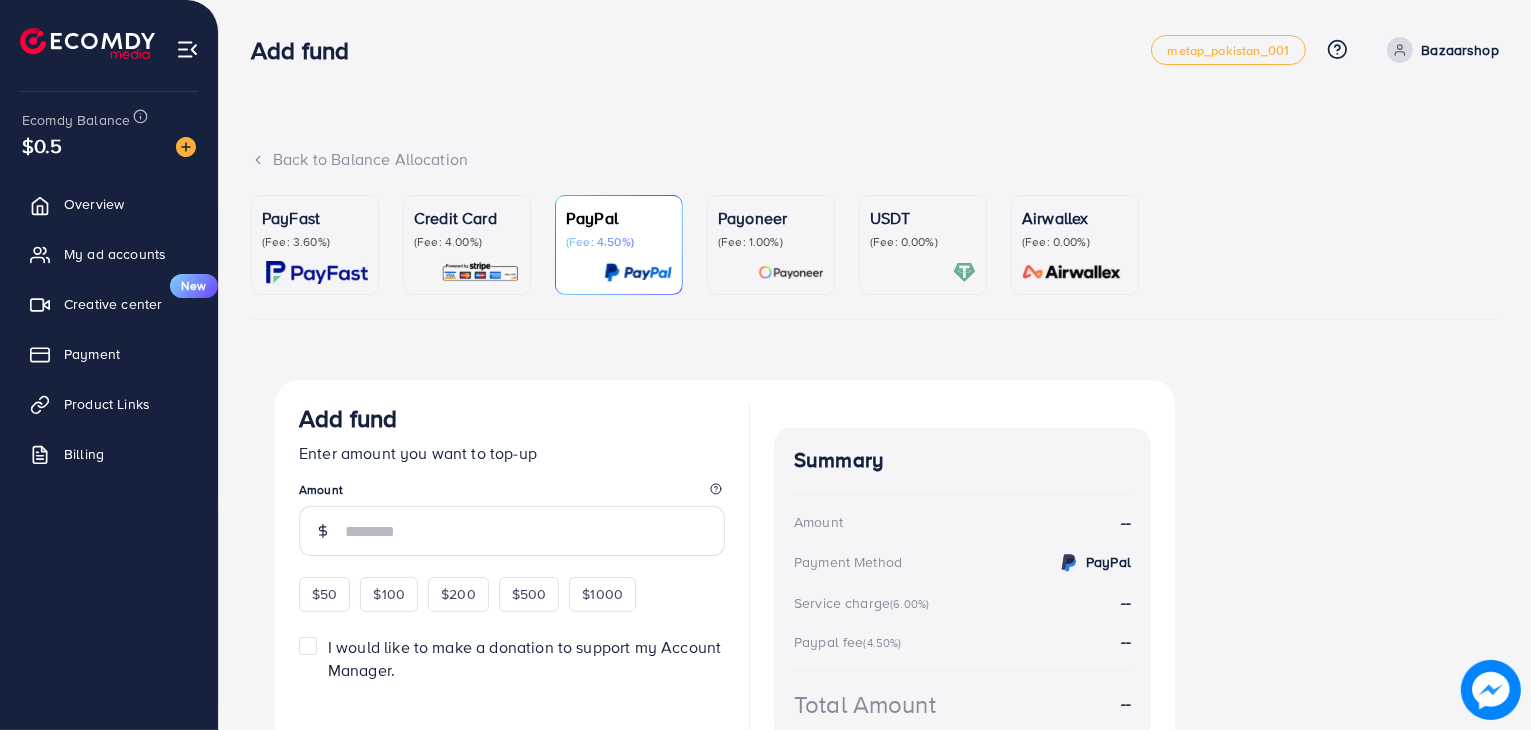 click at bounding box center (317, 272) 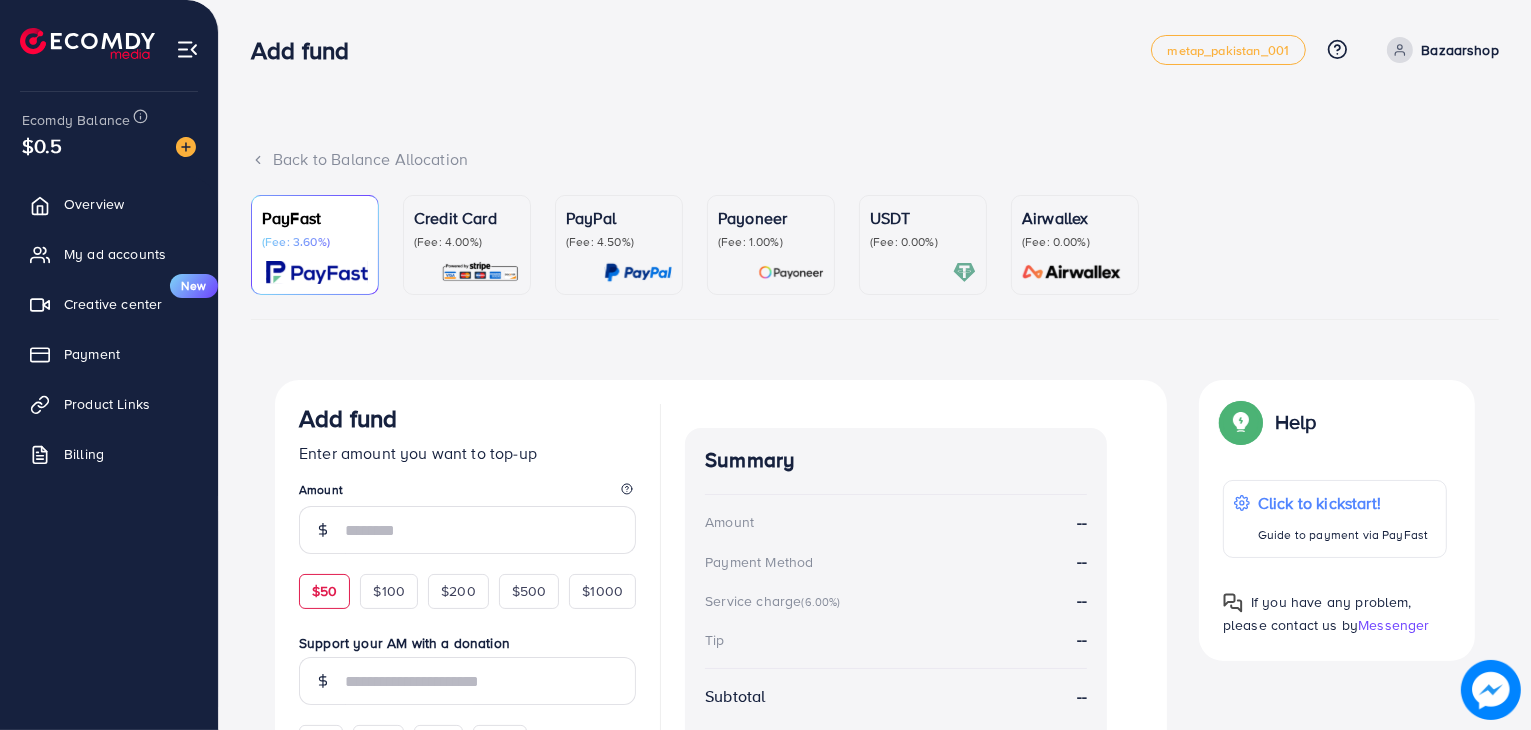 click on "$50" at bounding box center (324, 591) 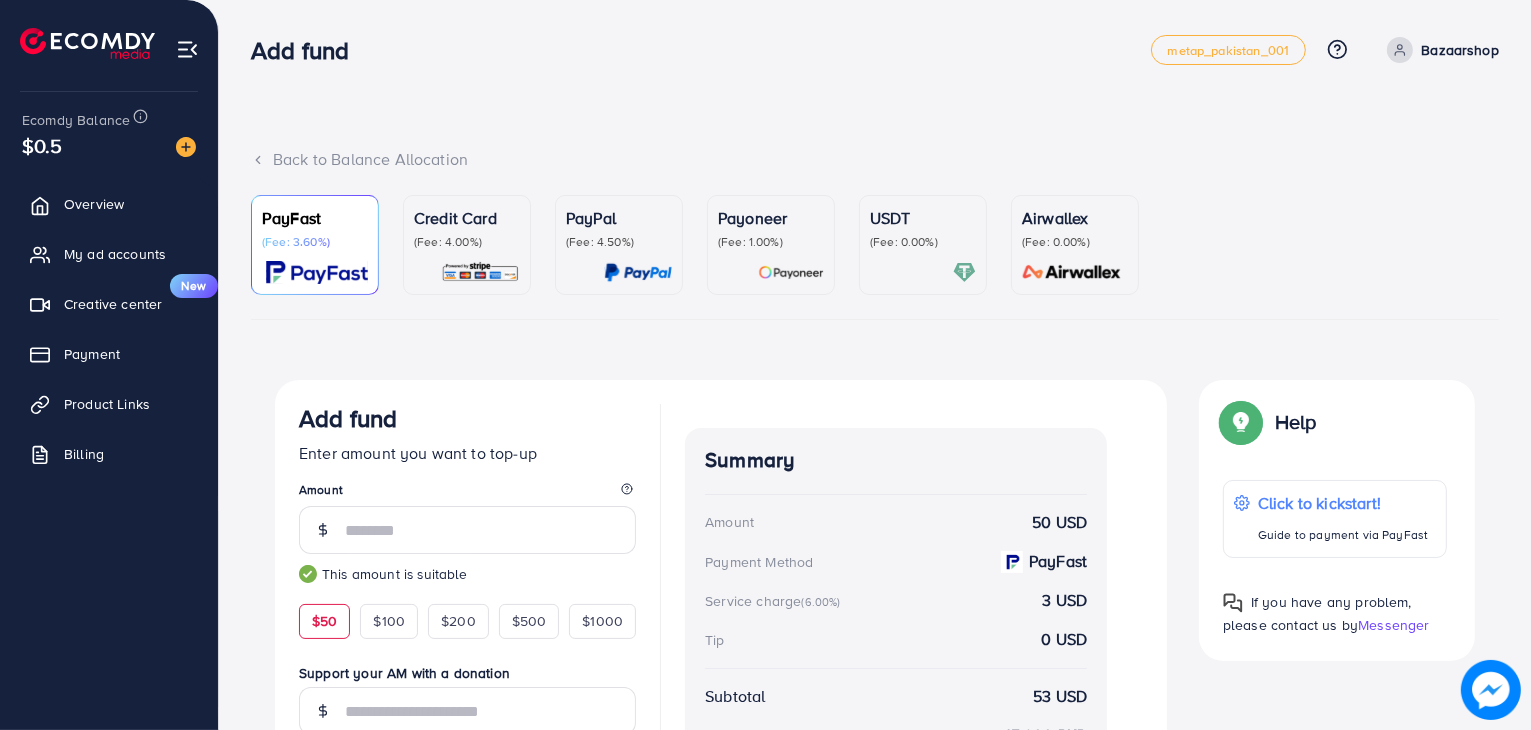 scroll, scrollTop: 288, scrollLeft: 0, axis: vertical 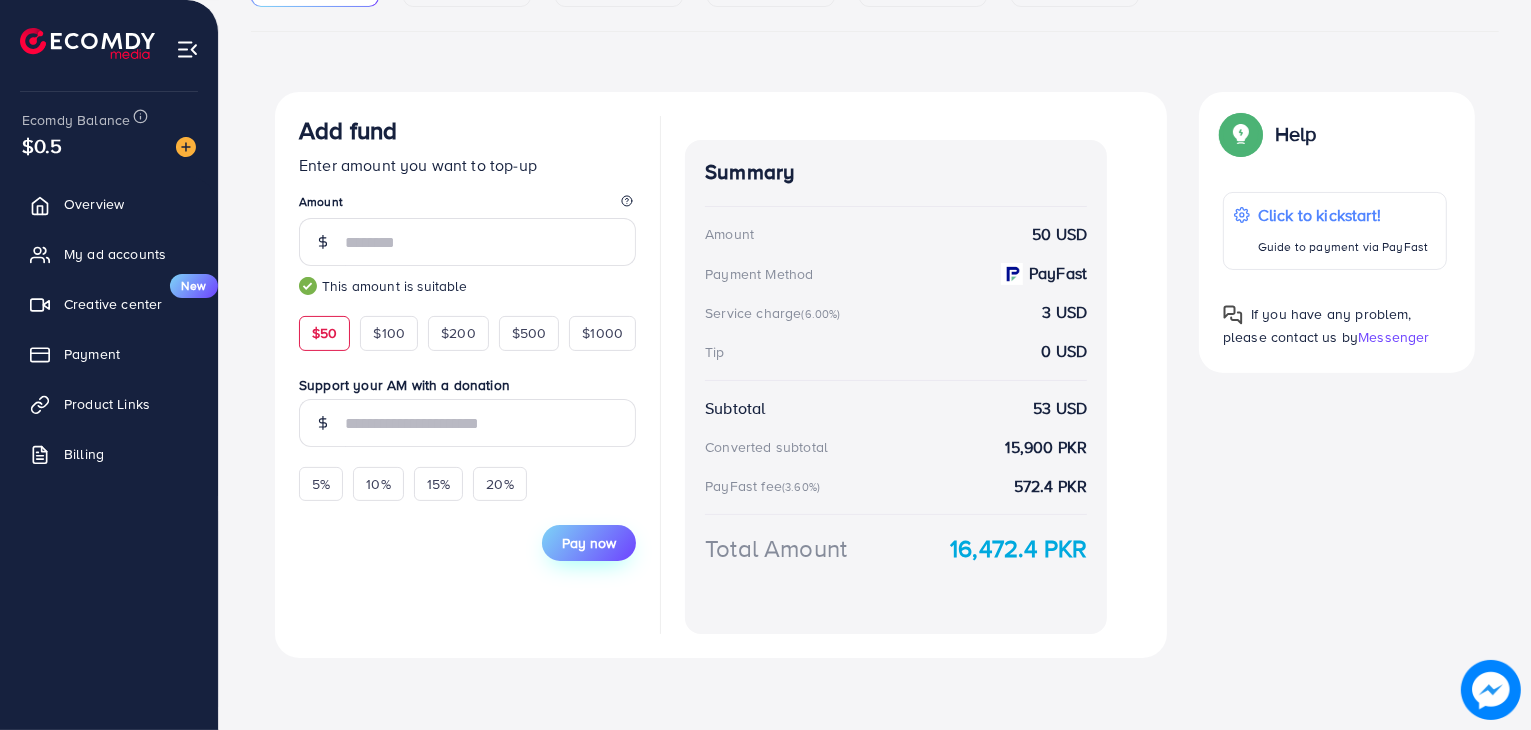 click on "Pay now" at bounding box center (589, 543) 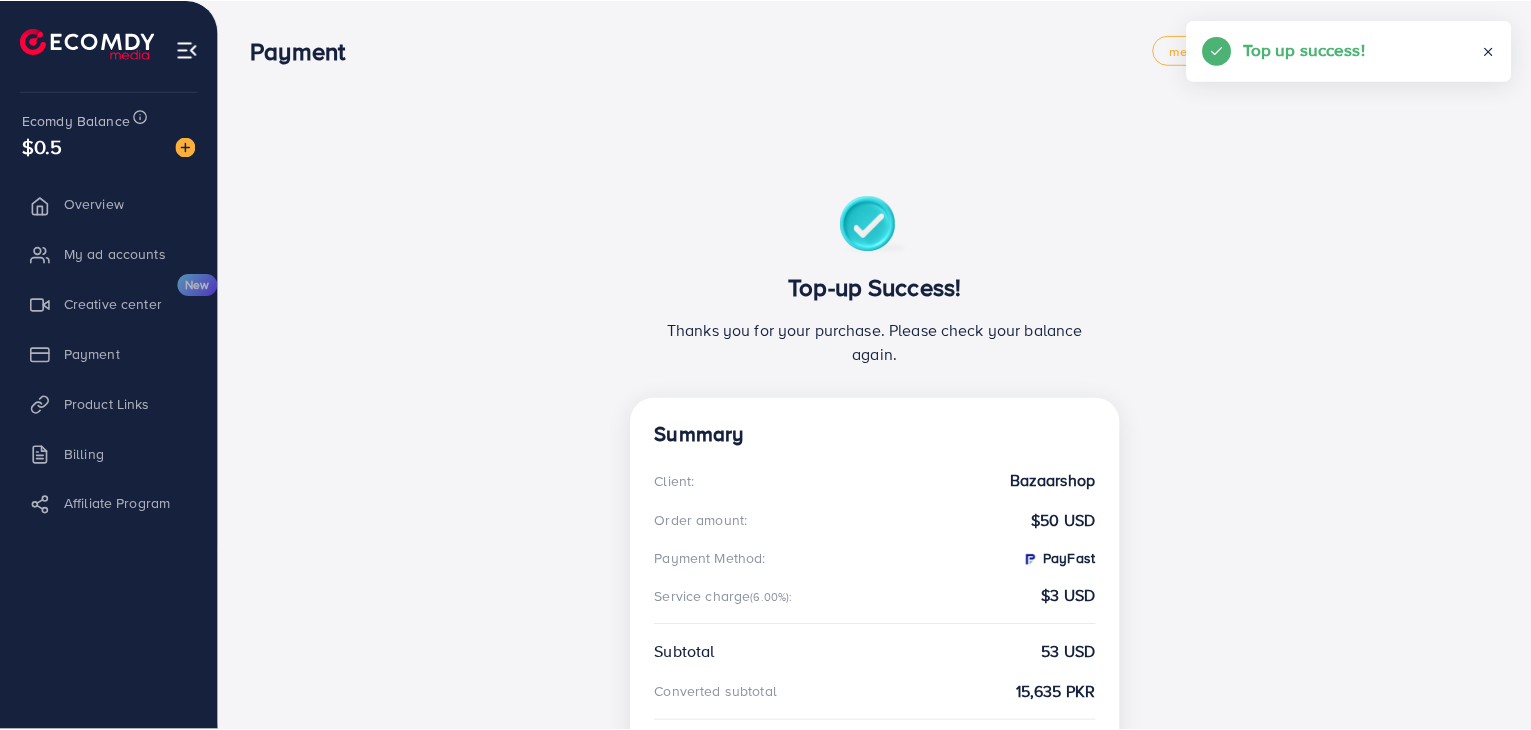 scroll, scrollTop: 0, scrollLeft: 0, axis: both 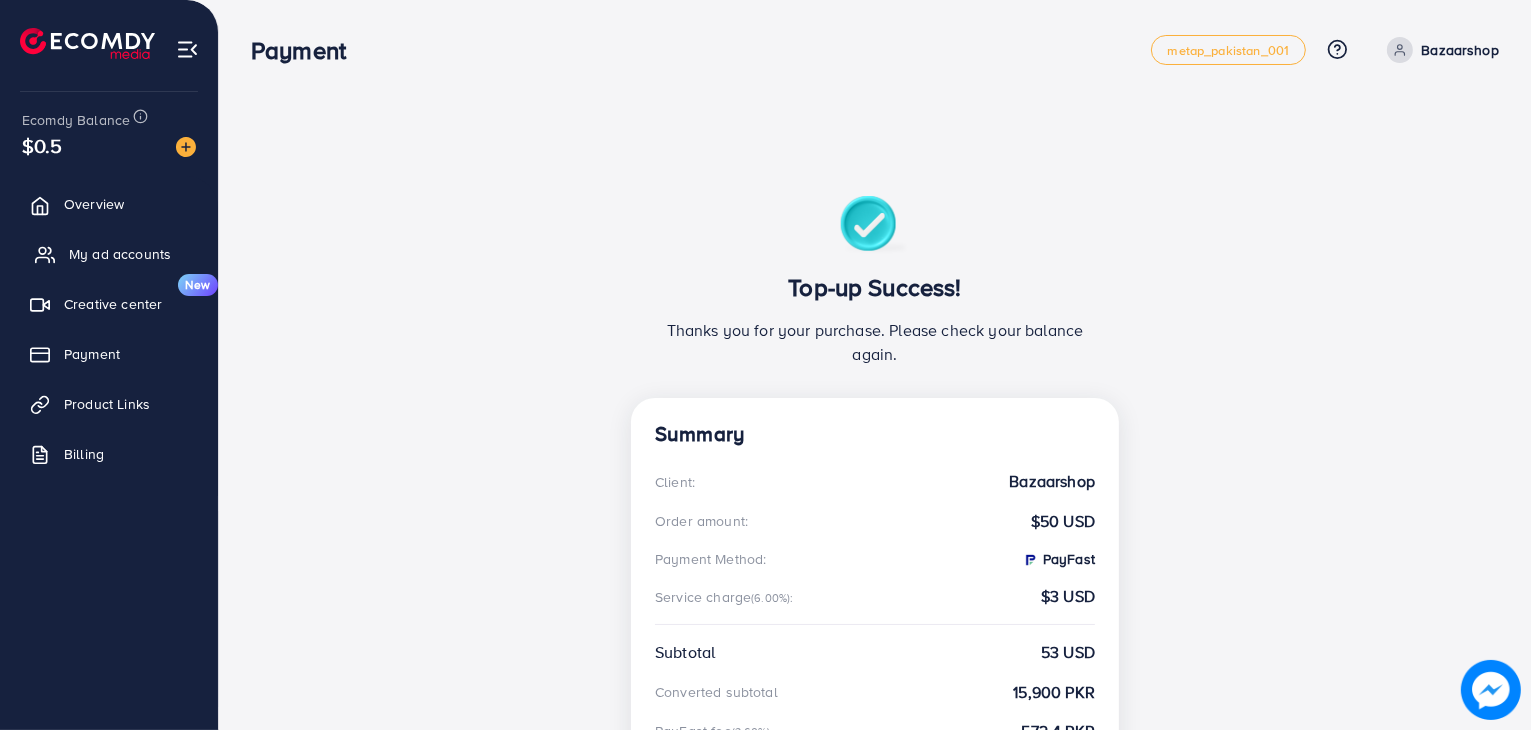 click on "My ad accounts" at bounding box center (120, 254) 